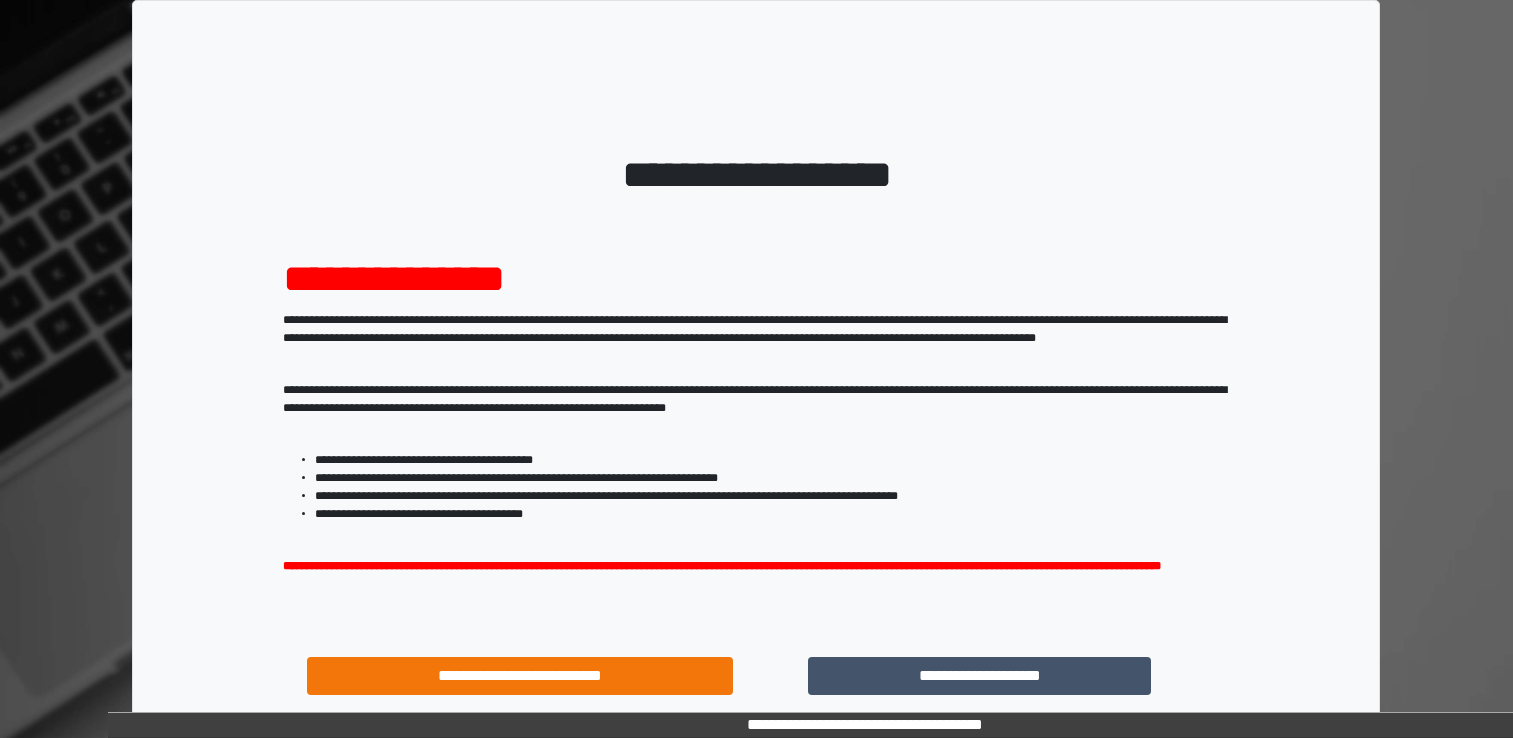 scroll, scrollTop: 0, scrollLeft: 0, axis: both 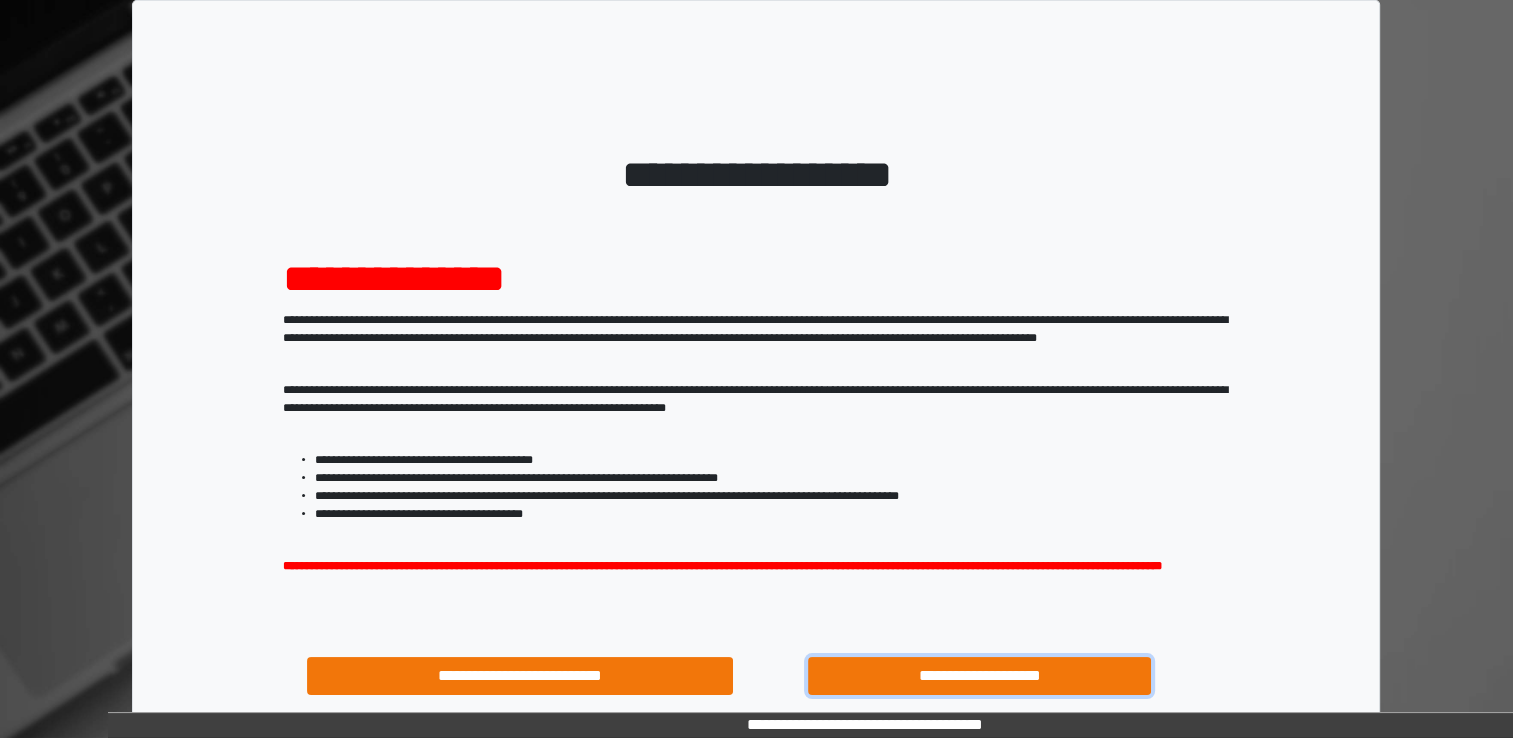 click on "**********" at bounding box center (980, 676) 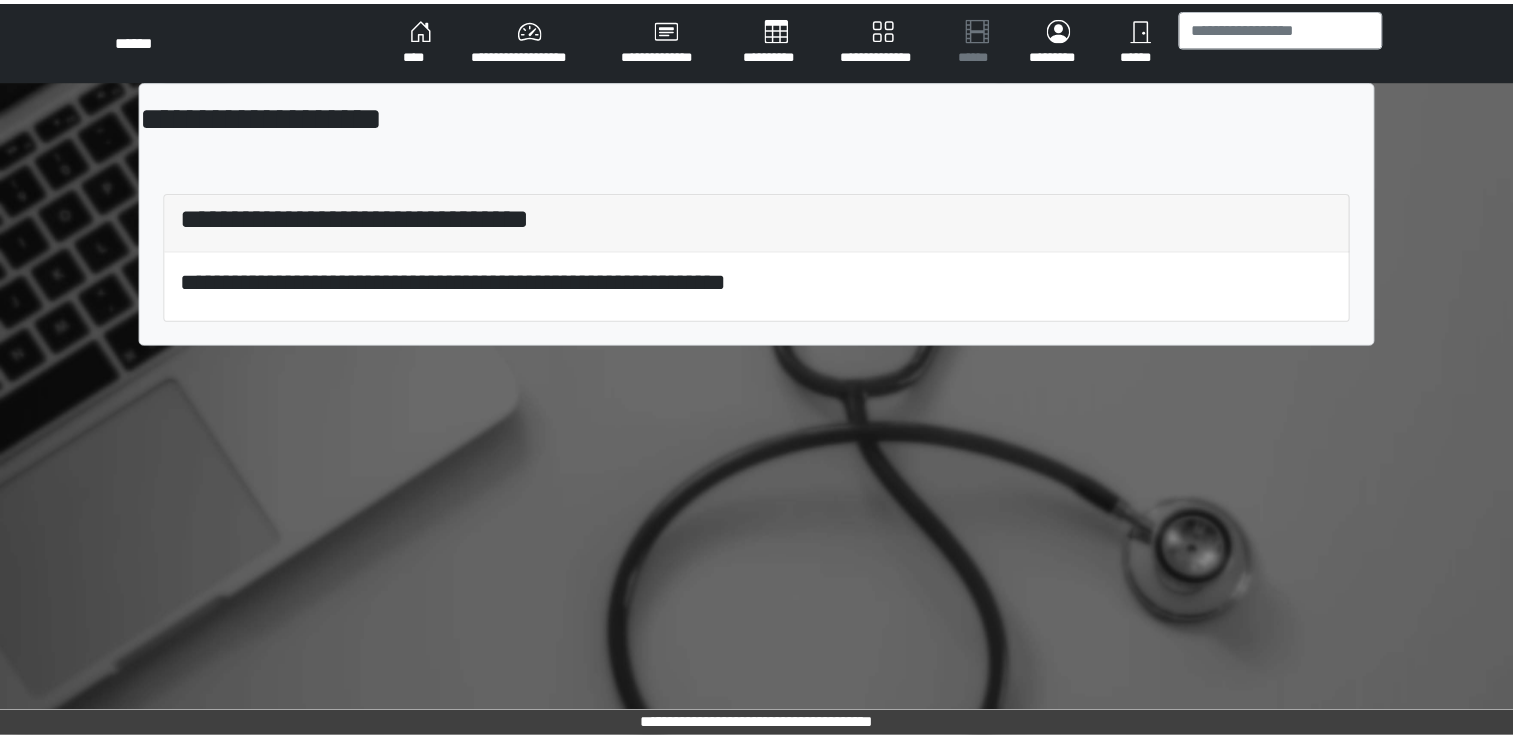 scroll, scrollTop: 0, scrollLeft: 0, axis: both 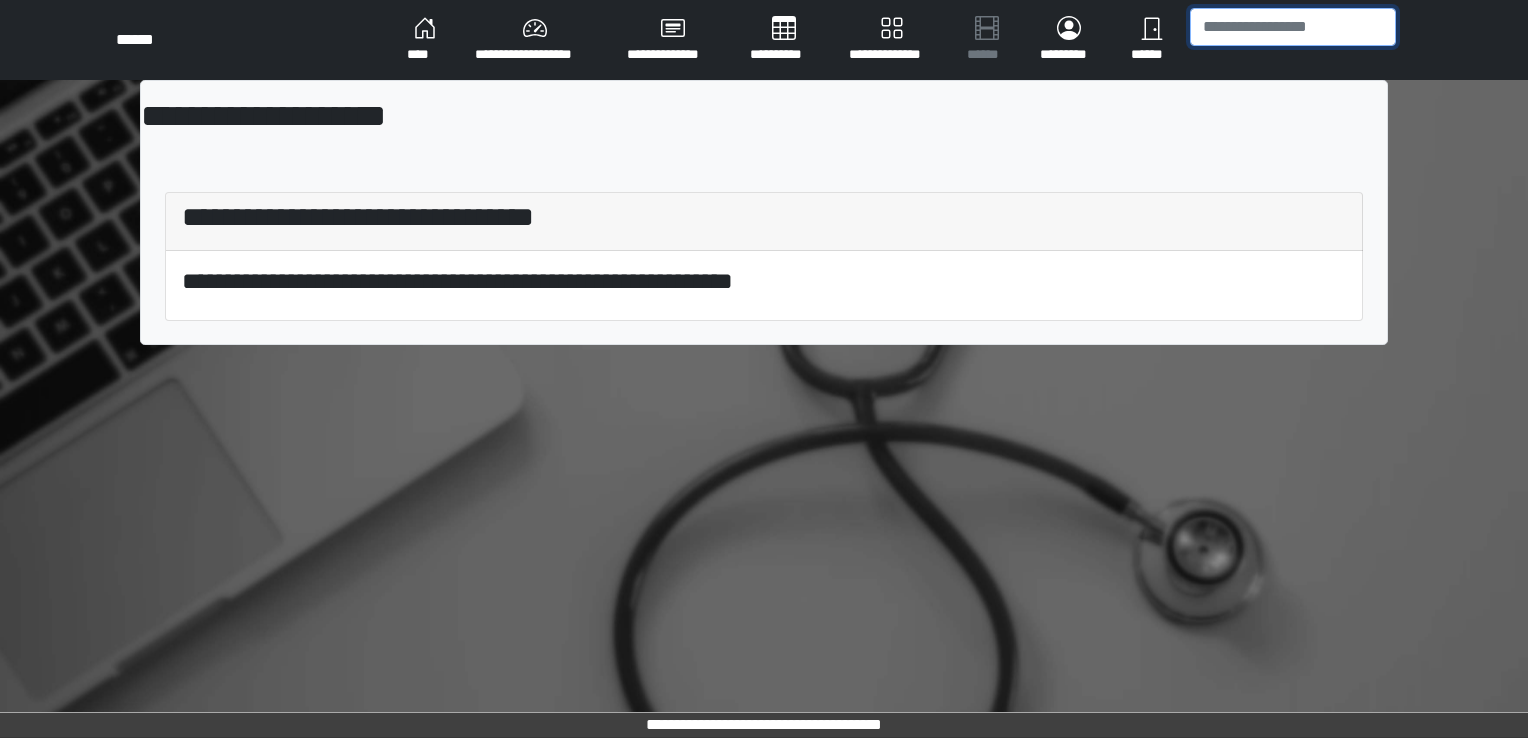 click at bounding box center (1293, 27) 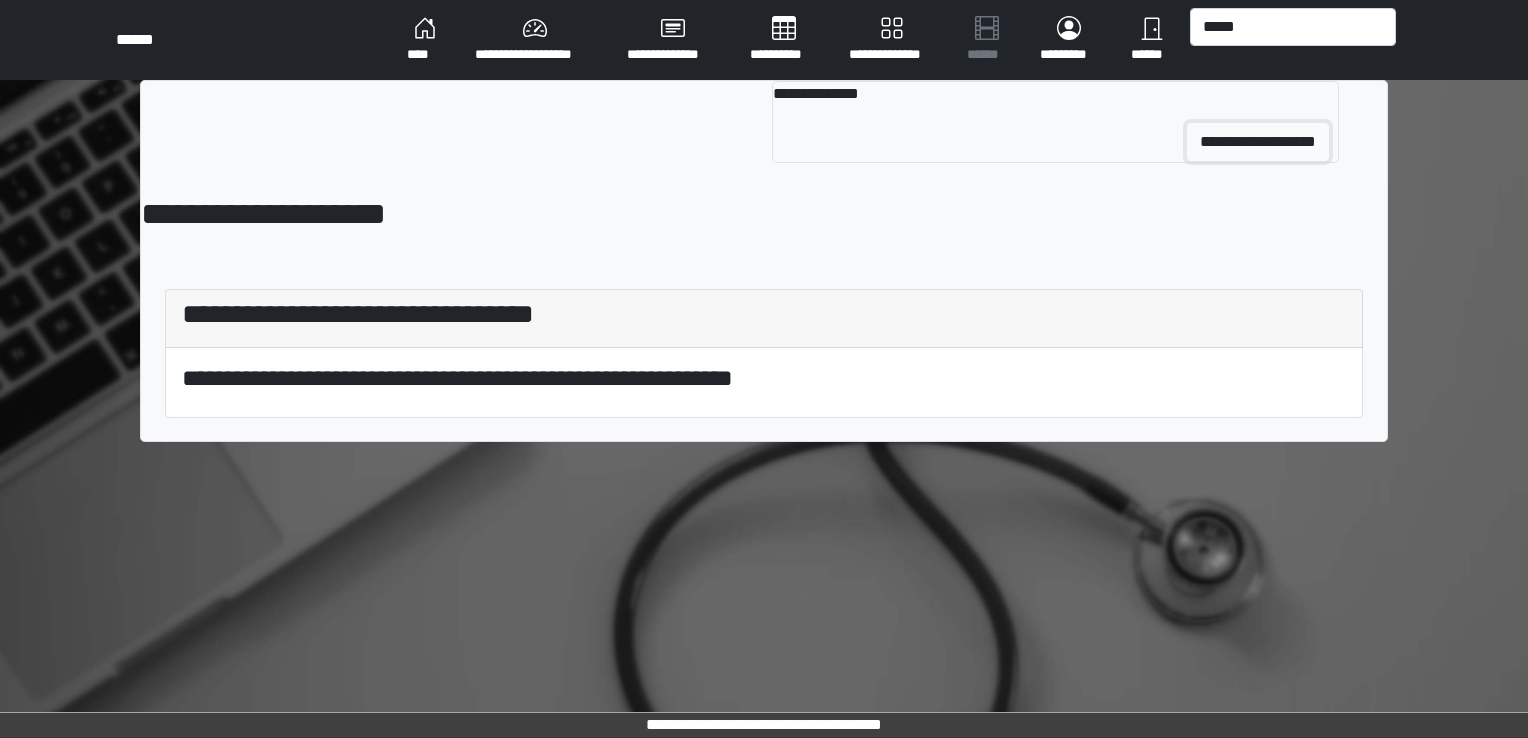 click on "**********" at bounding box center (1258, 142) 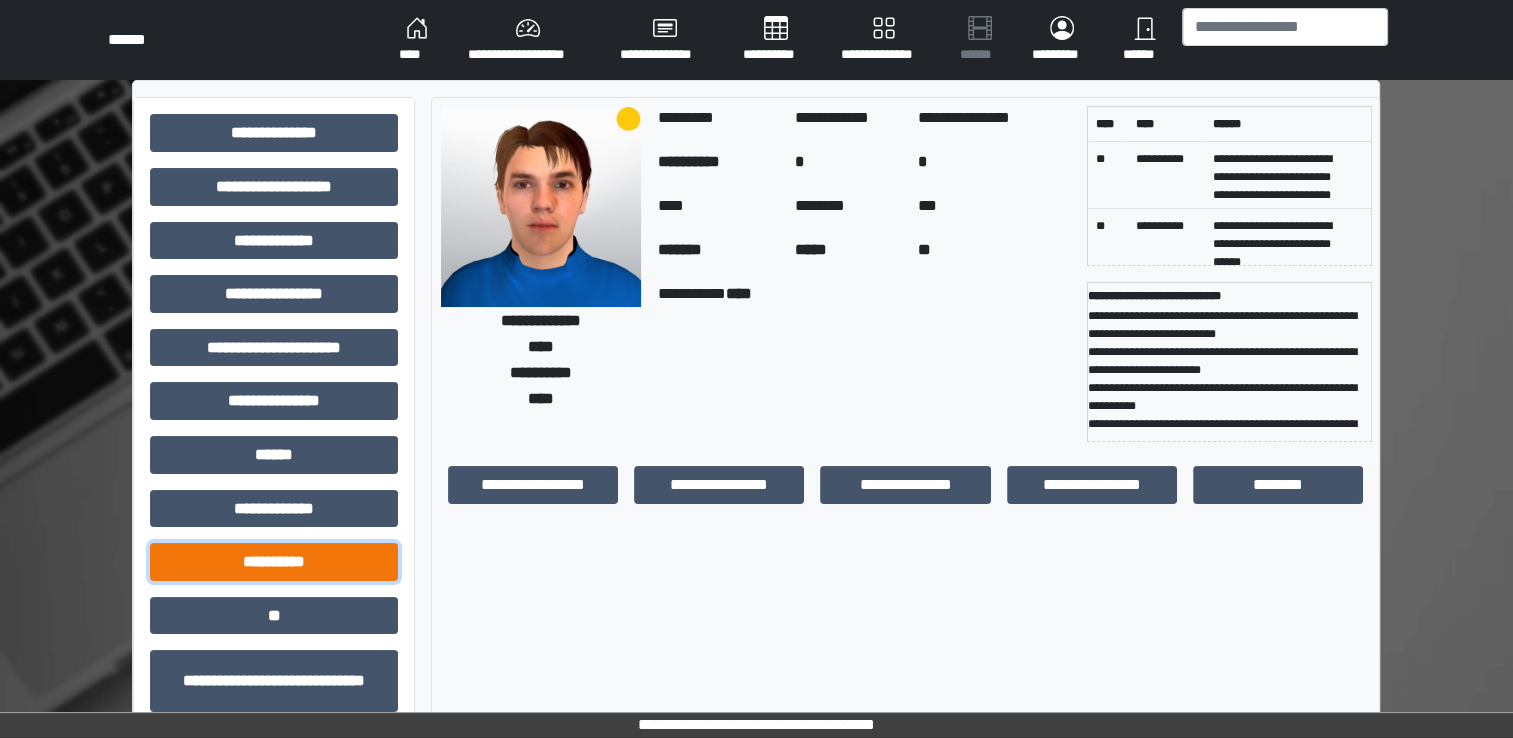click on "**********" at bounding box center [274, 133] 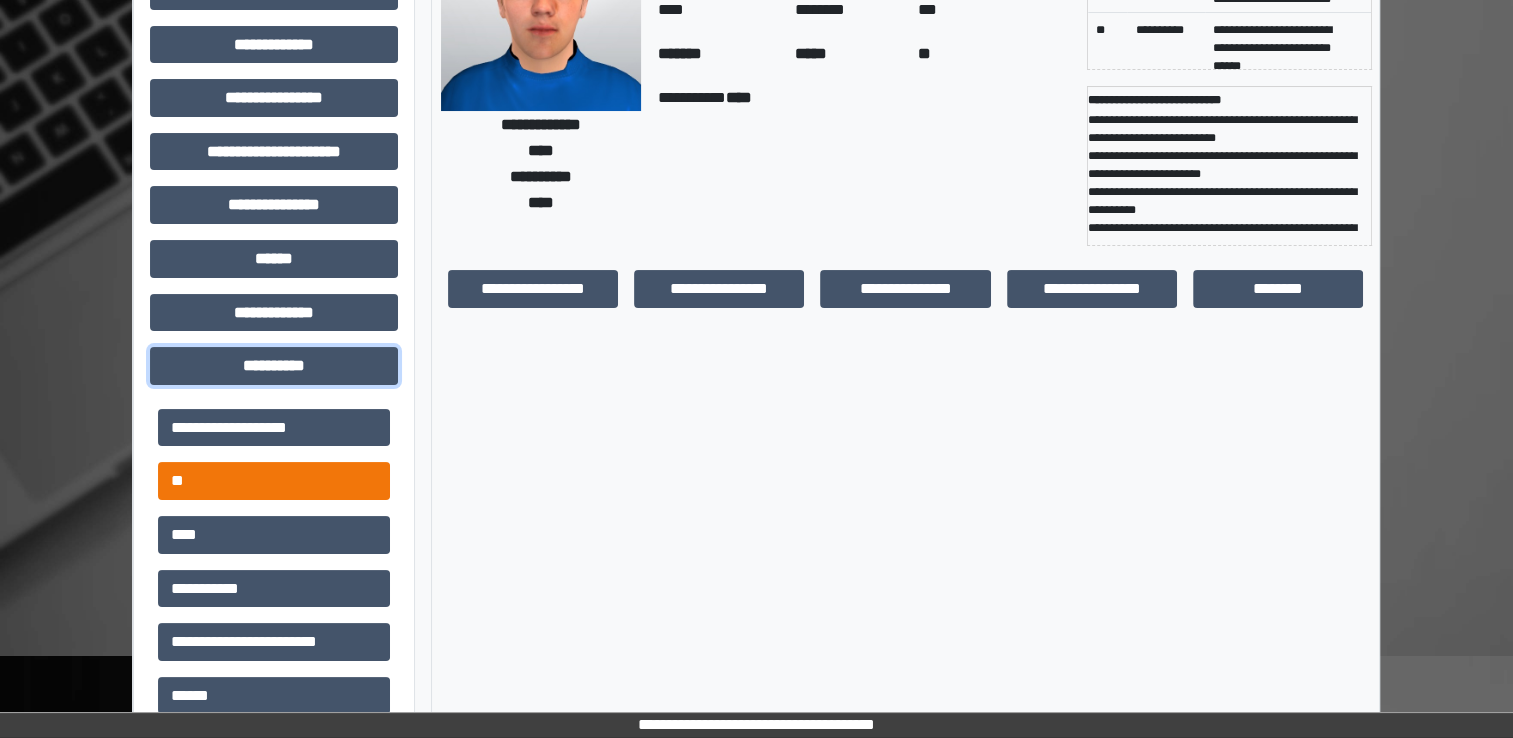 scroll, scrollTop: 300, scrollLeft: 0, axis: vertical 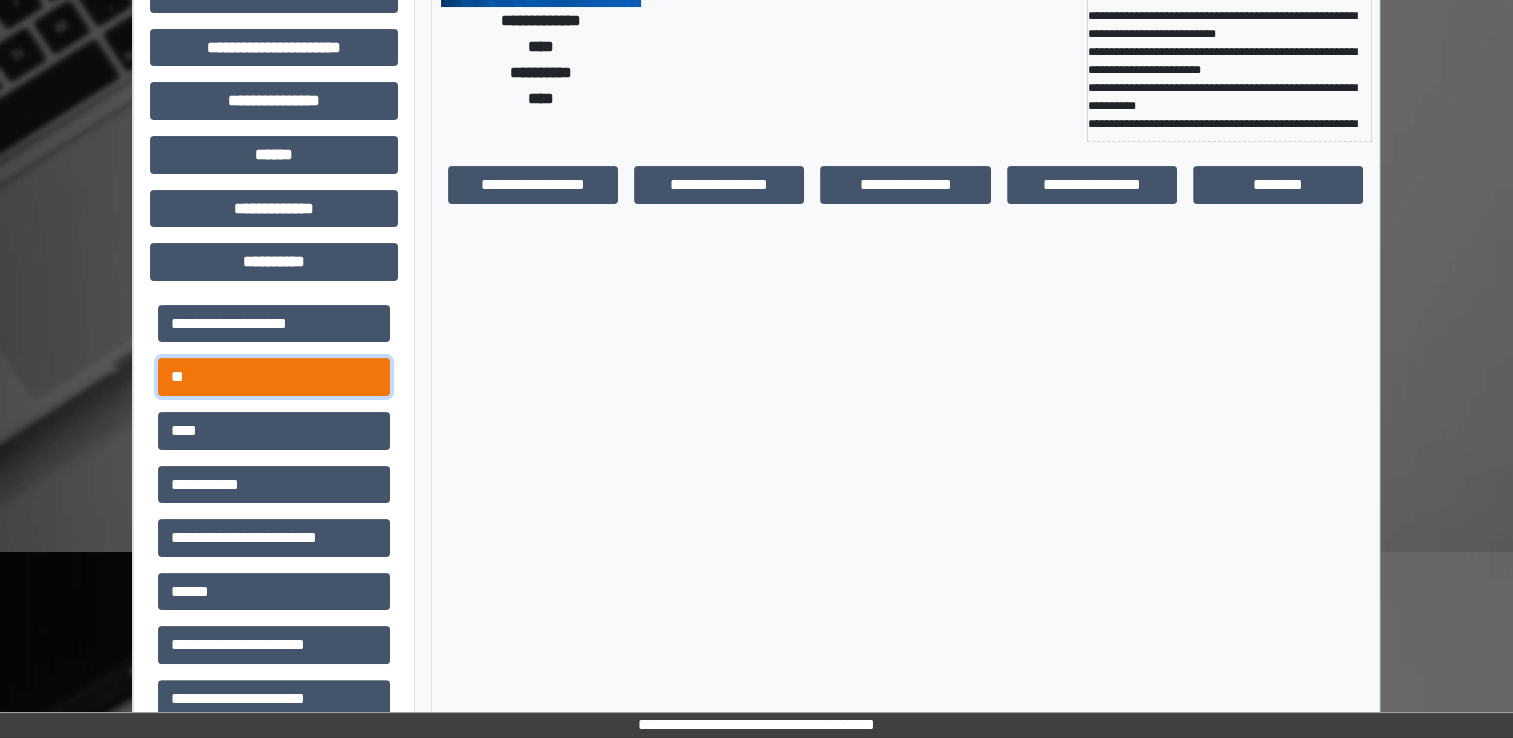 click on "**" at bounding box center (274, 324) 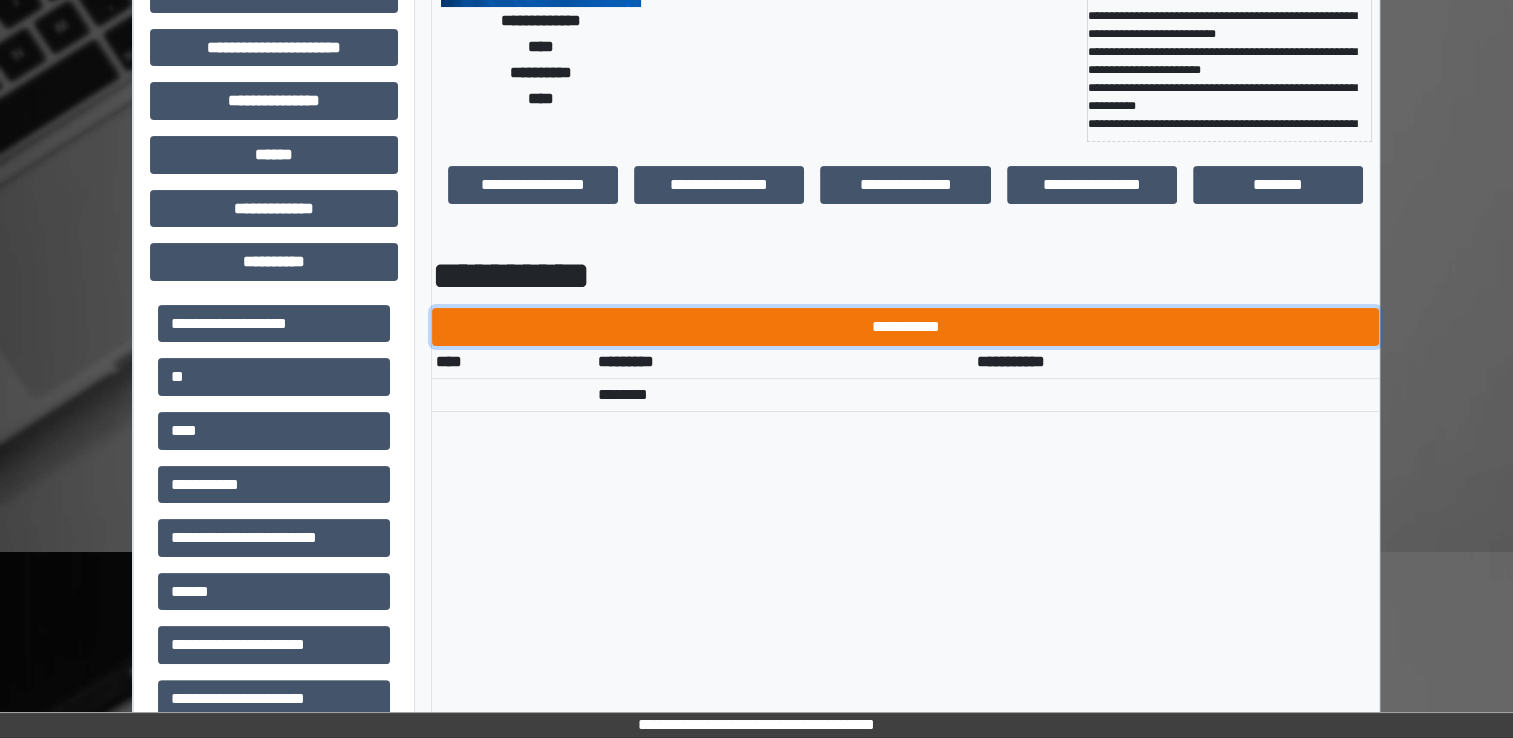 click on "**********" at bounding box center [905, 327] 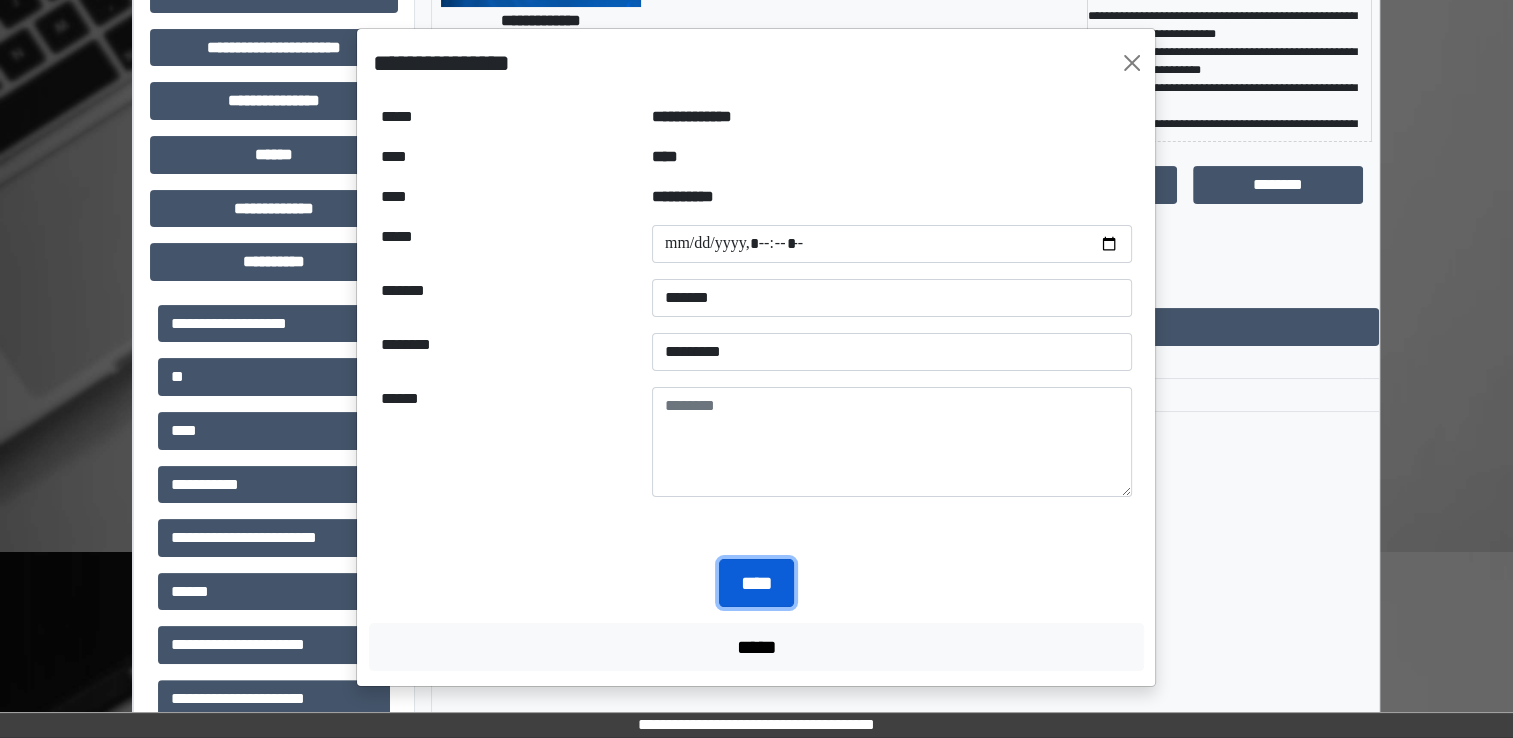 click on "****" at bounding box center [756, 583] 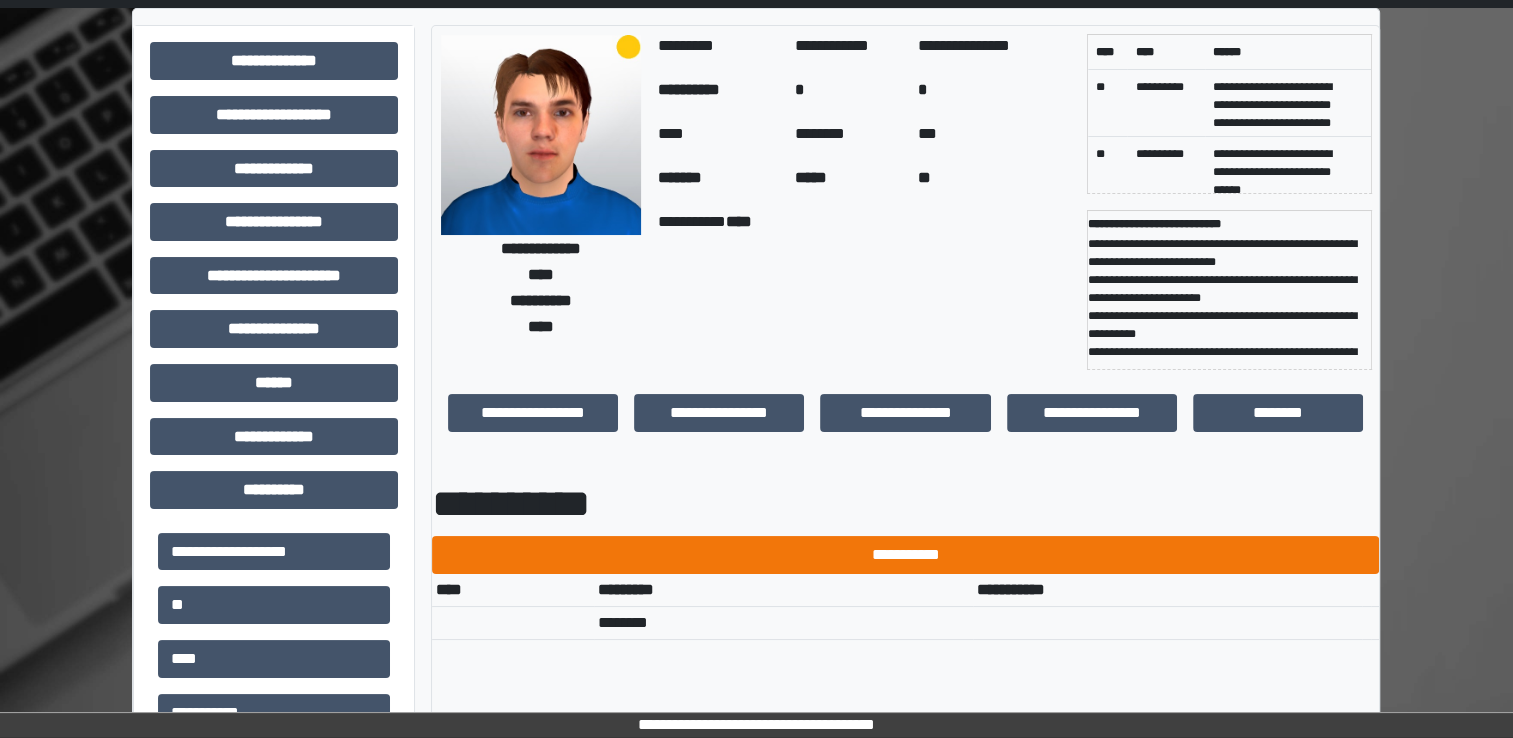 scroll, scrollTop: 0, scrollLeft: 0, axis: both 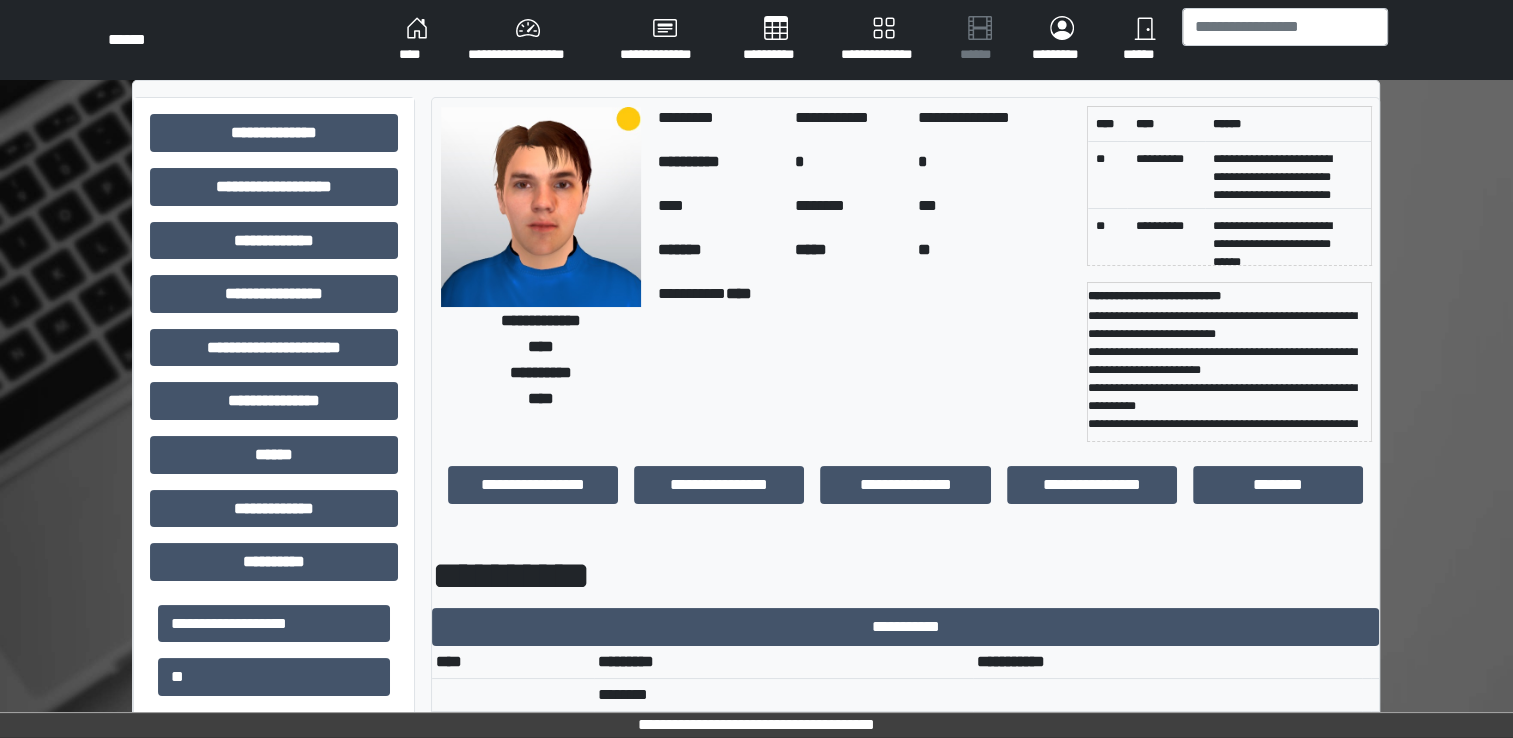 click on "****" at bounding box center [417, 40] 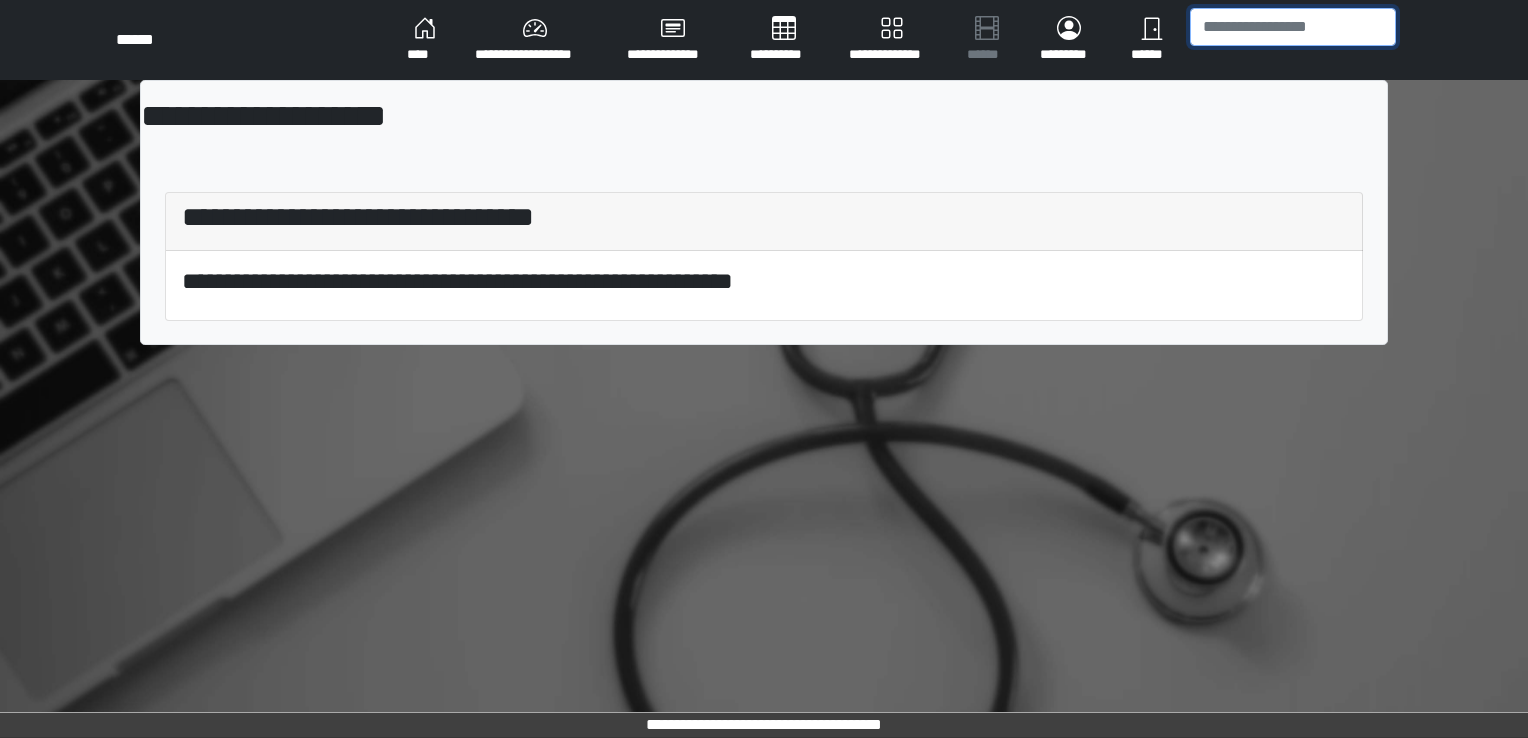 click at bounding box center [1293, 27] 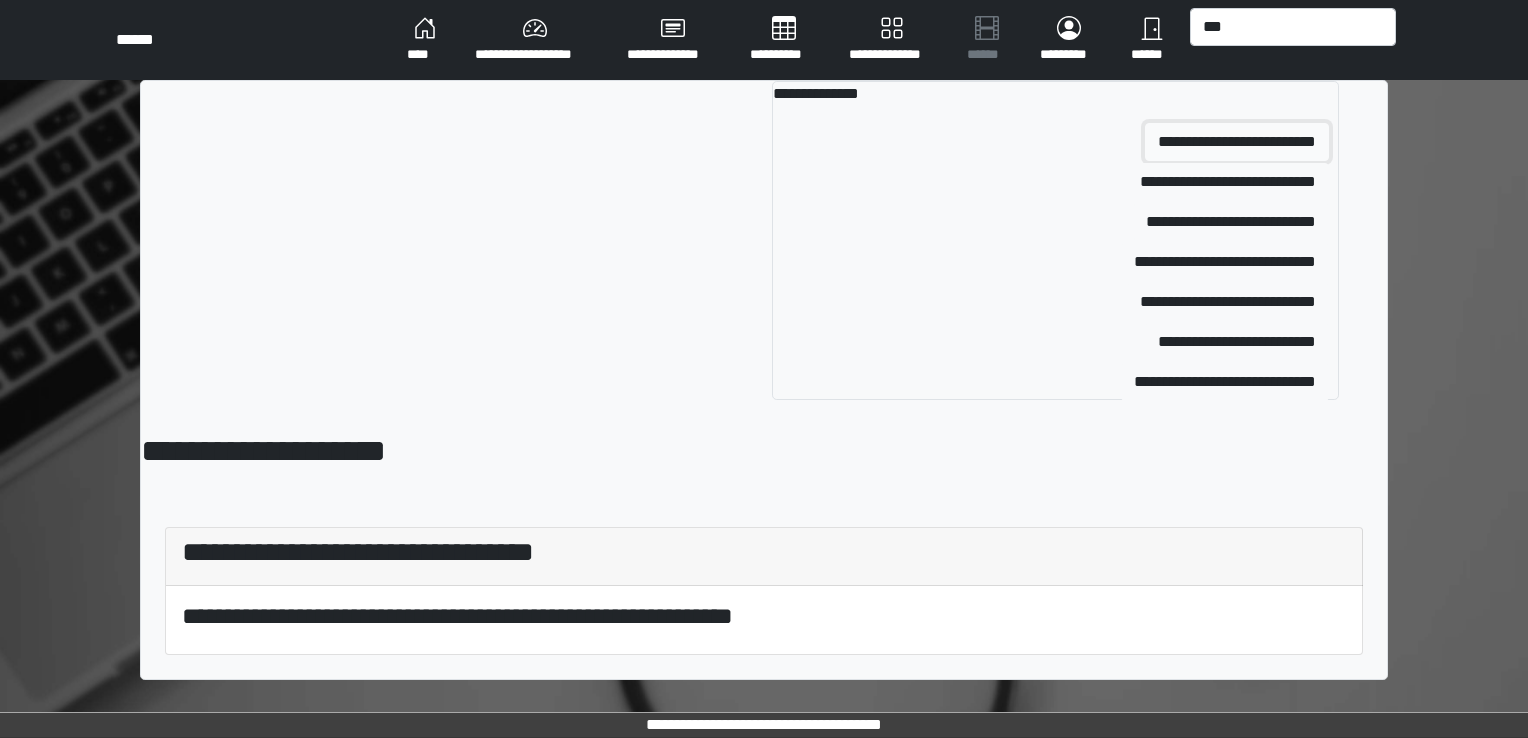 click on "**********" at bounding box center [1237, 142] 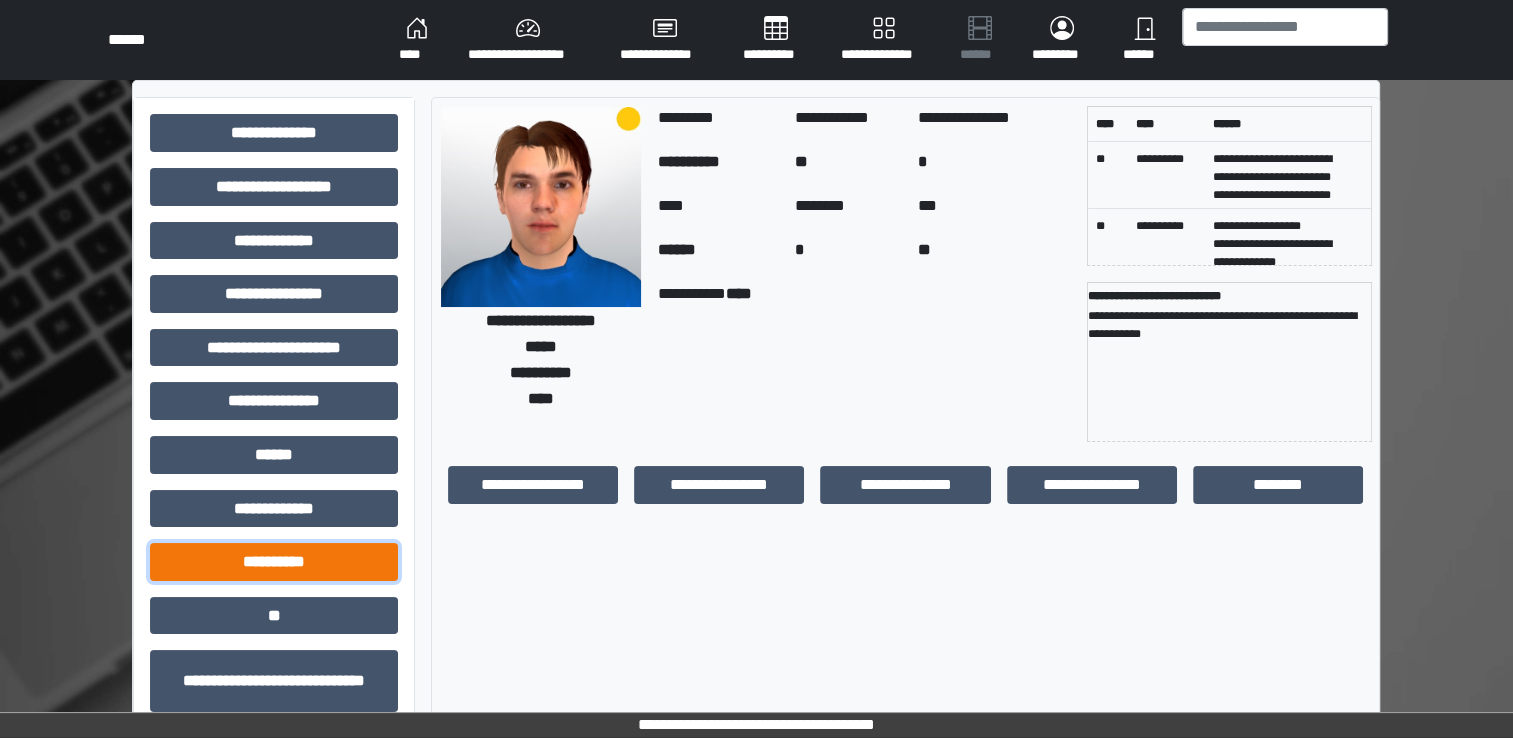 click on "**********" at bounding box center (274, 133) 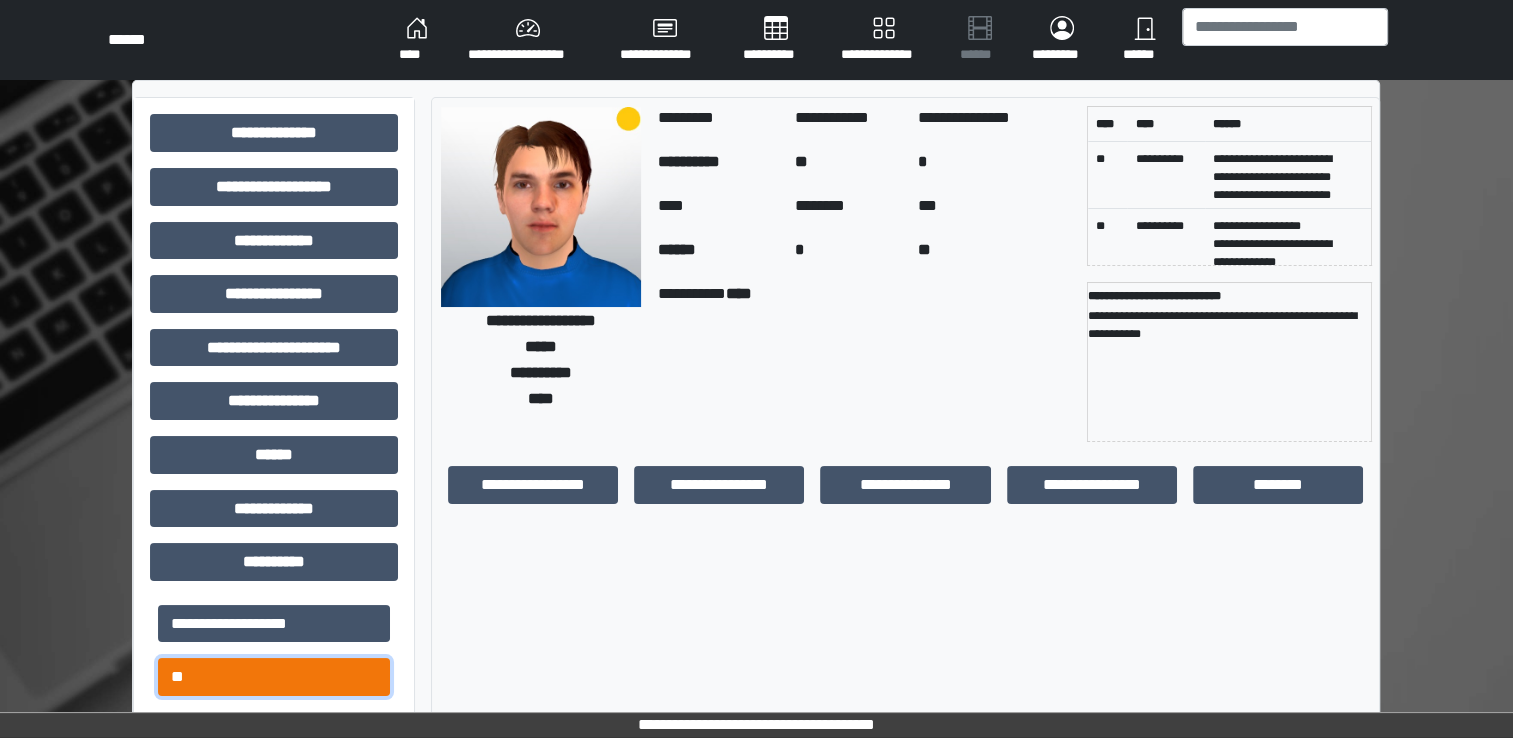 click on "**" at bounding box center (274, 624) 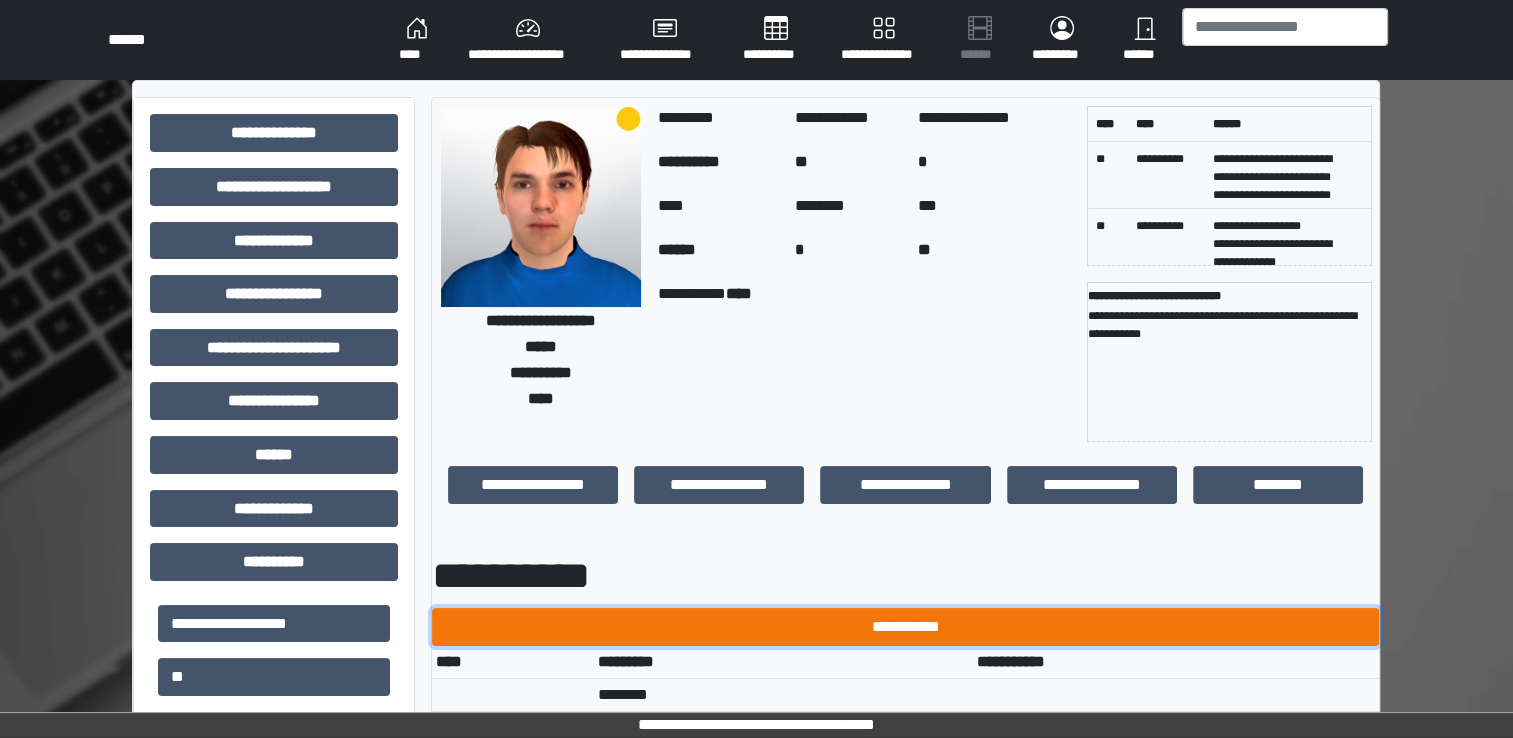 click on "**********" at bounding box center [905, 627] 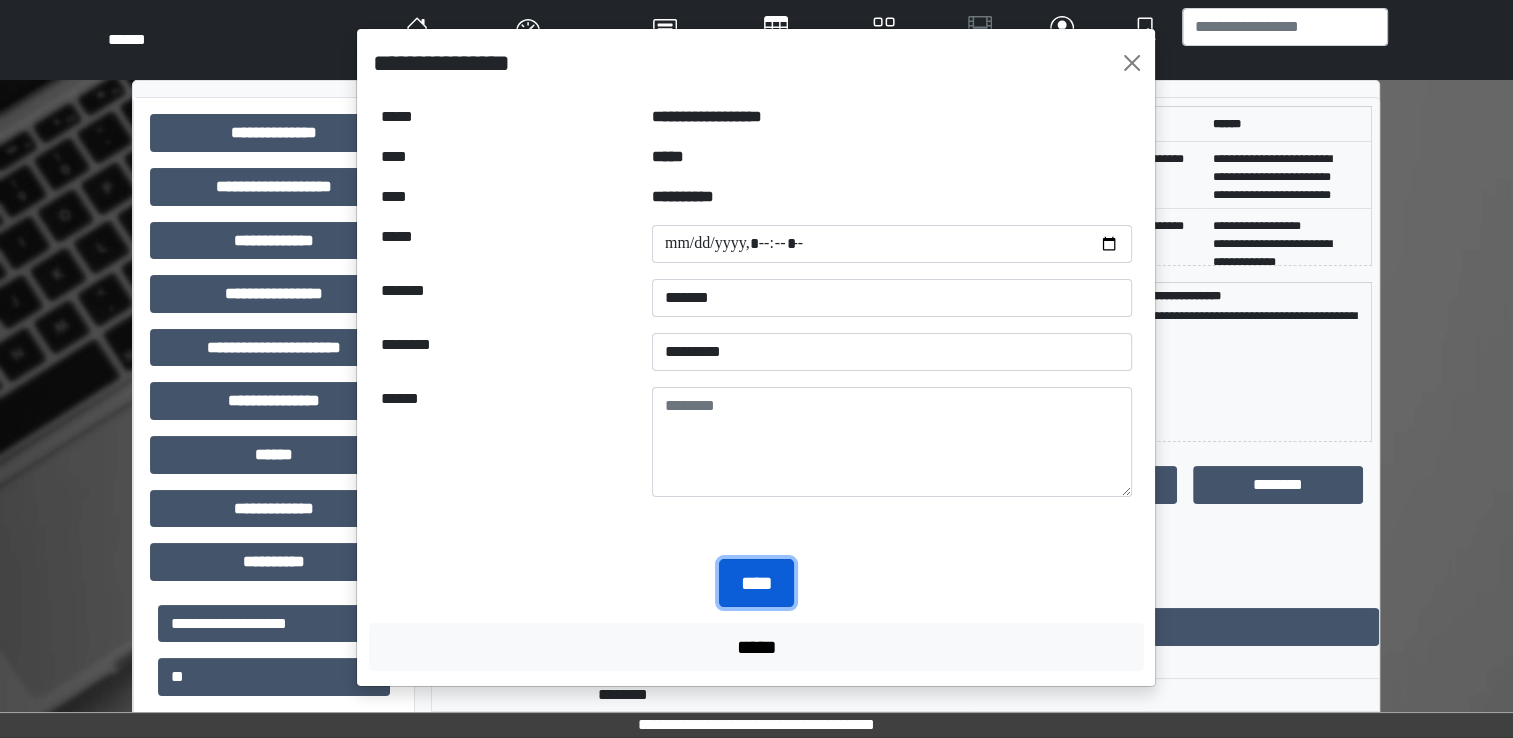 click on "****" at bounding box center (756, 583) 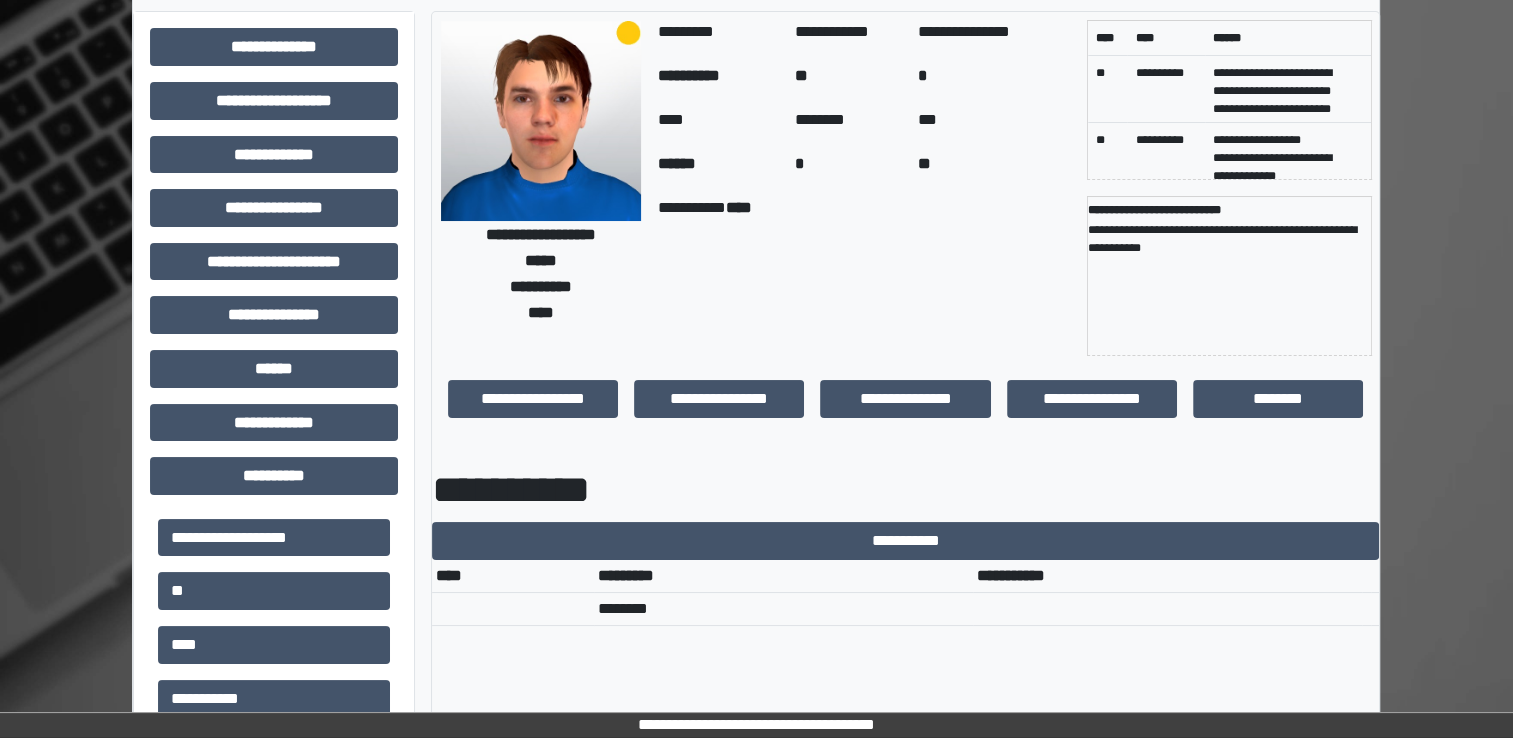 scroll, scrollTop: 0, scrollLeft: 0, axis: both 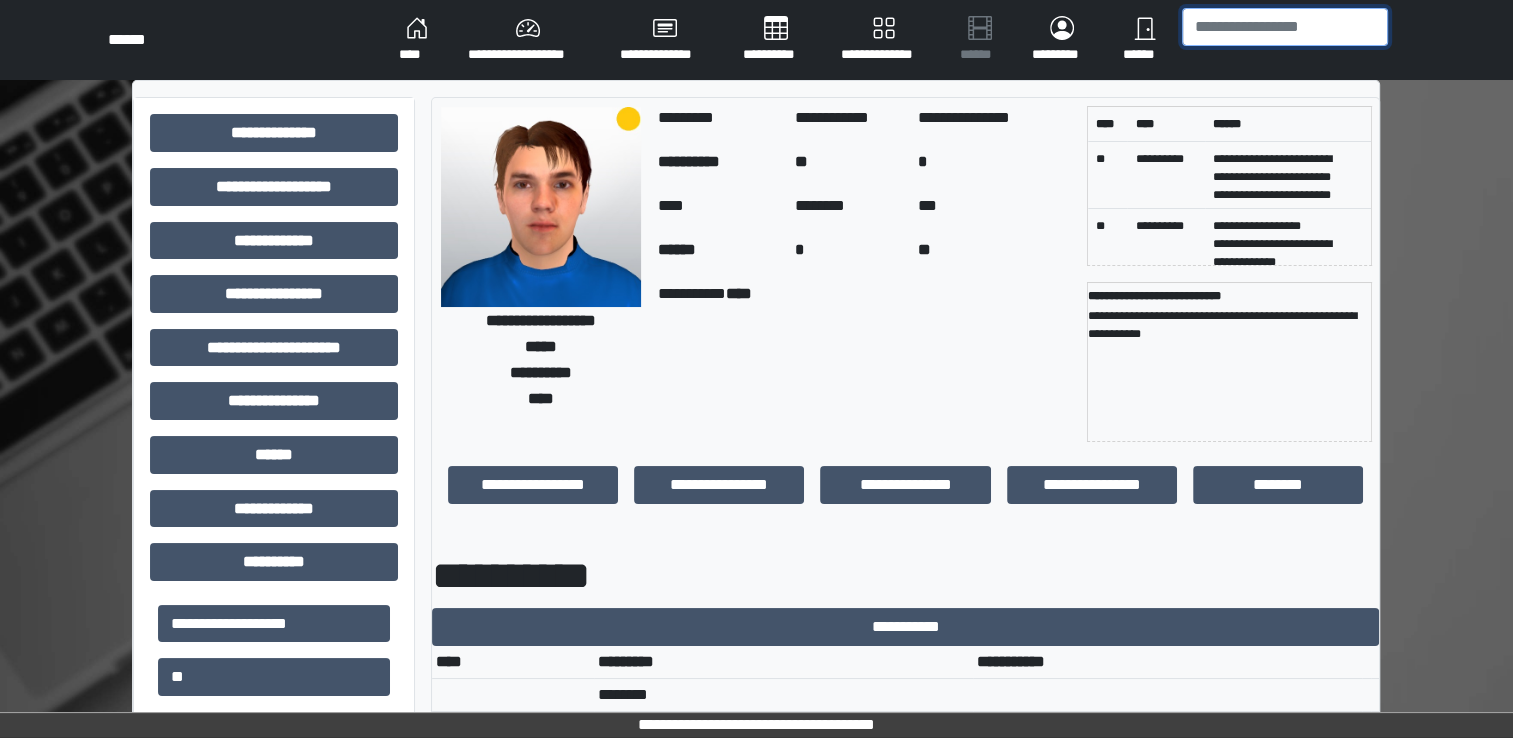 click at bounding box center [1285, 27] 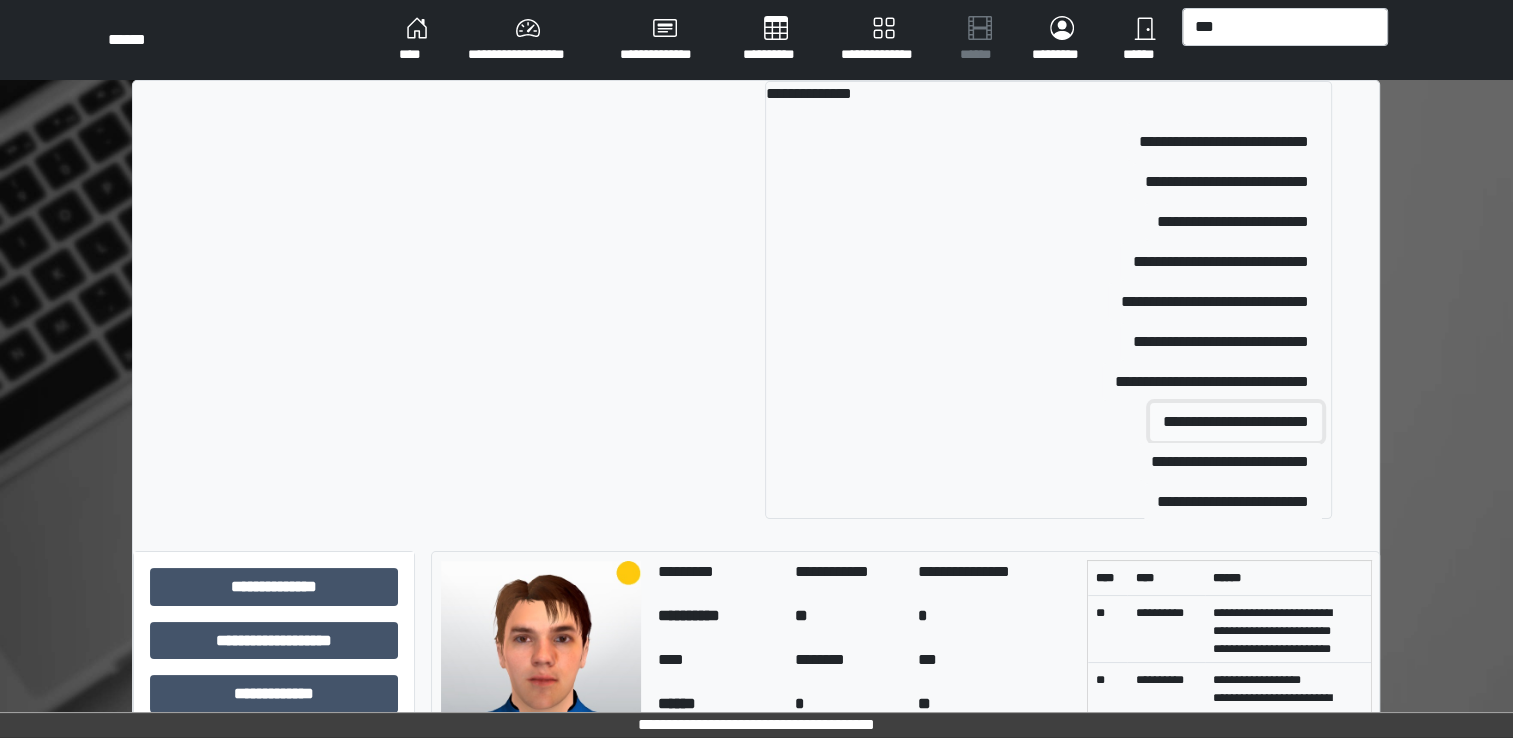 click on "**********" at bounding box center (1224, 142) 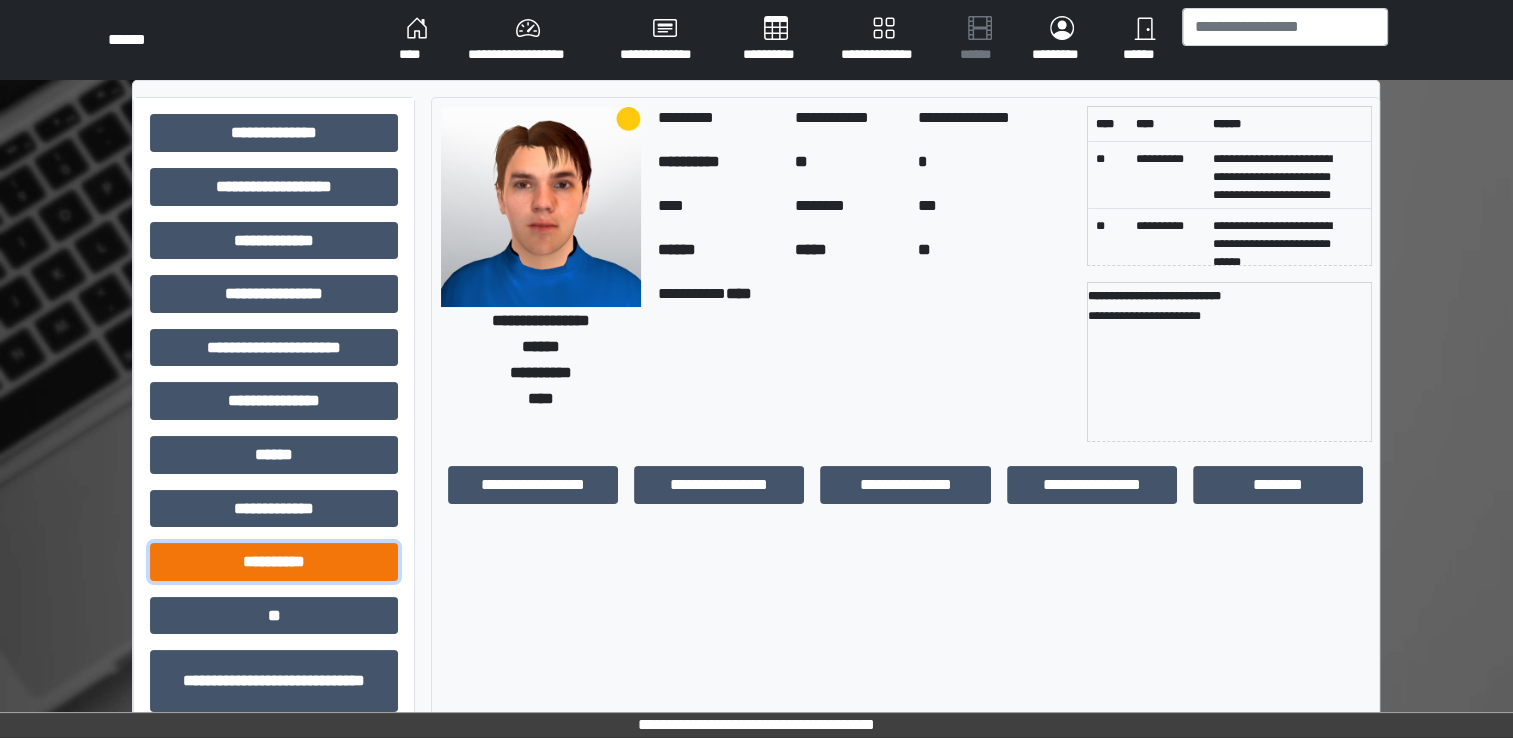 click on "**********" at bounding box center [274, 133] 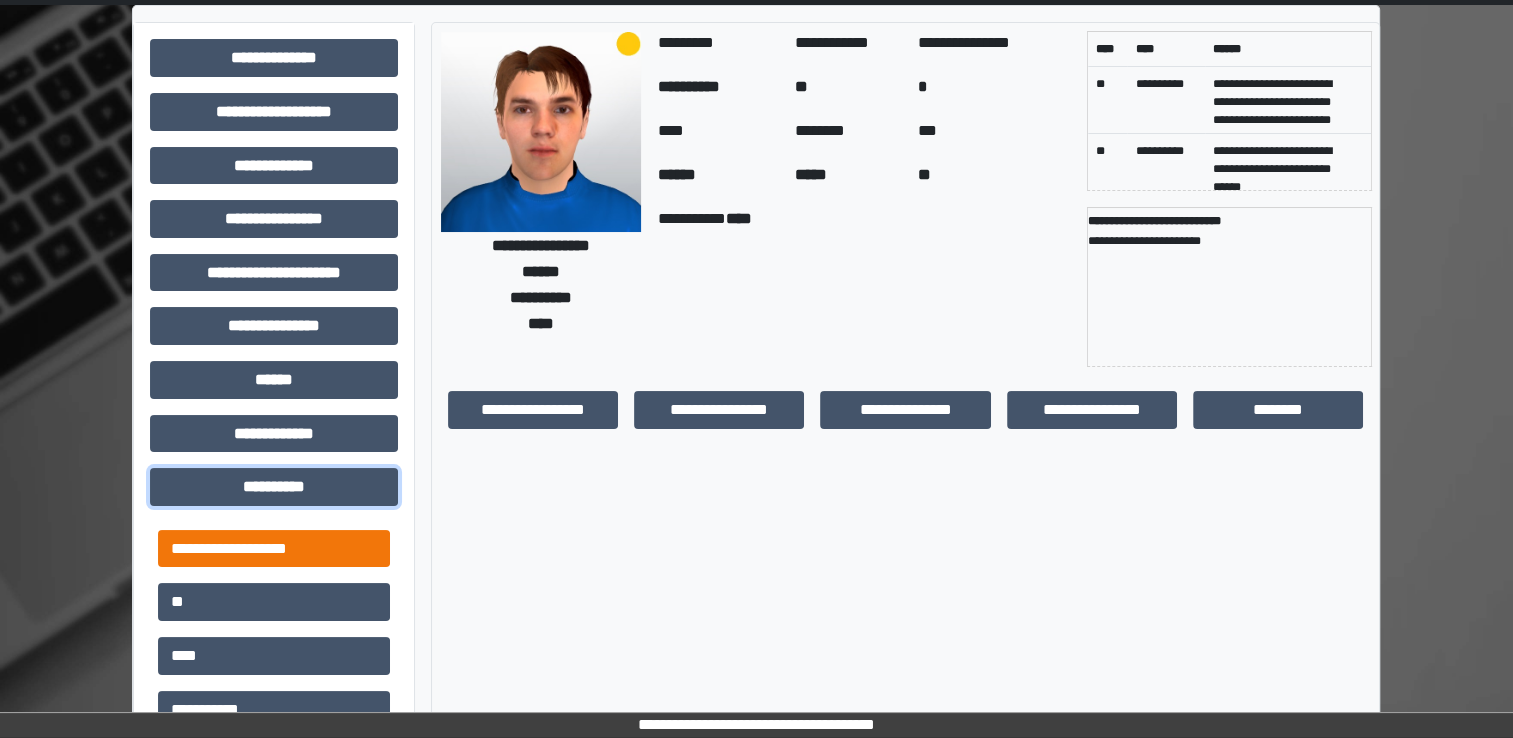 scroll, scrollTop: 200, scrollLeft: 0, axis: vertical 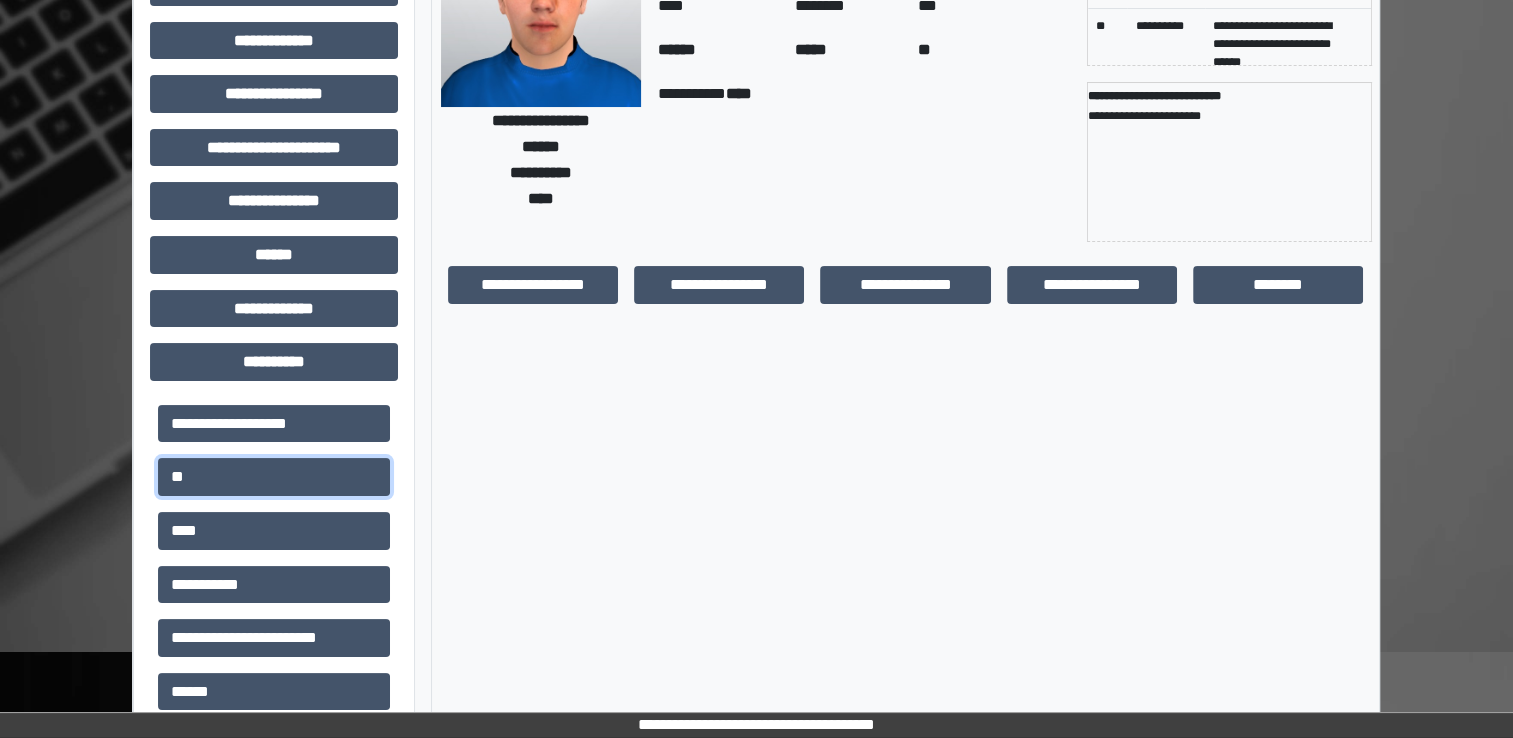drag, startPoint x: 296, startPoint y: 483, endPoint x: 393, endPoint y: 500, distance: 98.478424 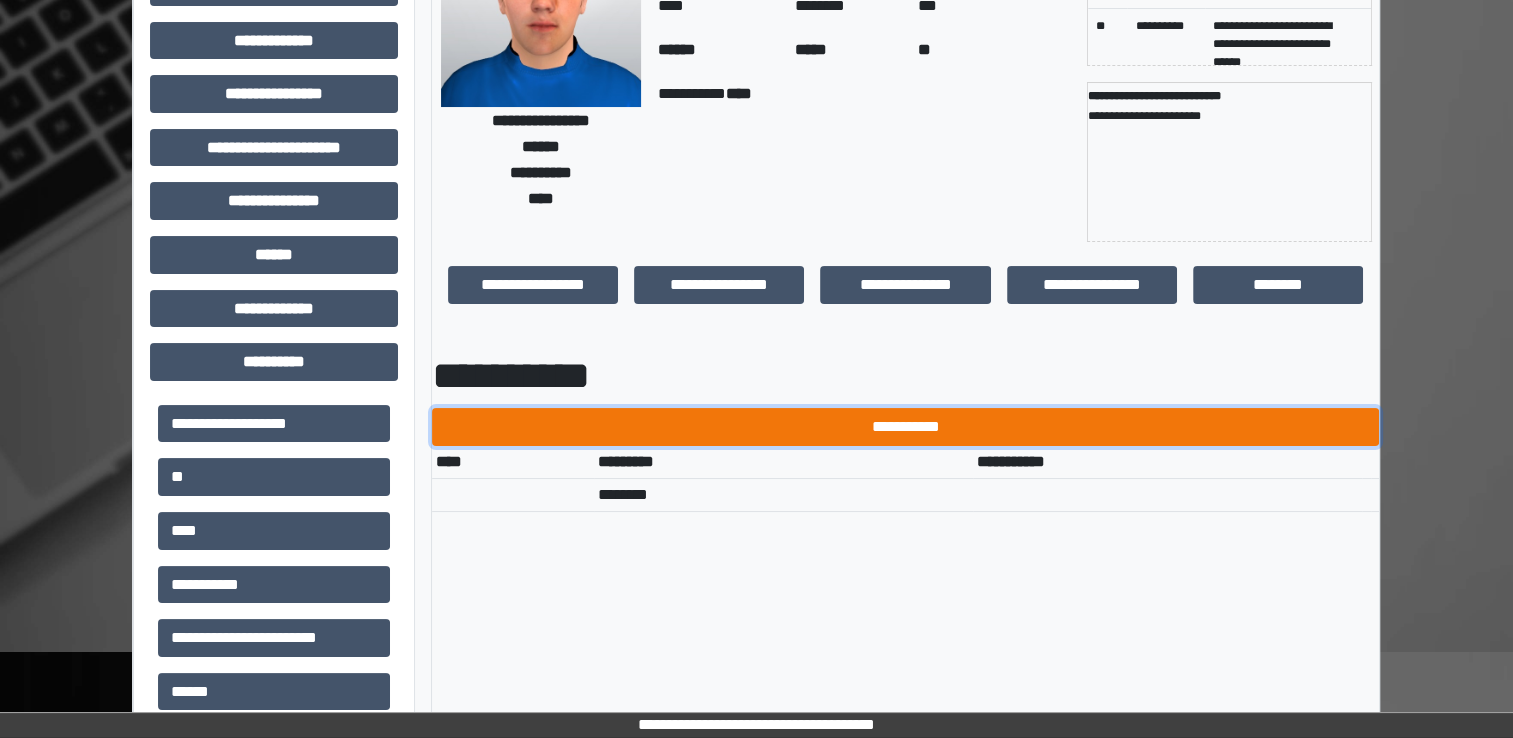 click on "**********" at bounding box center [905, 427] 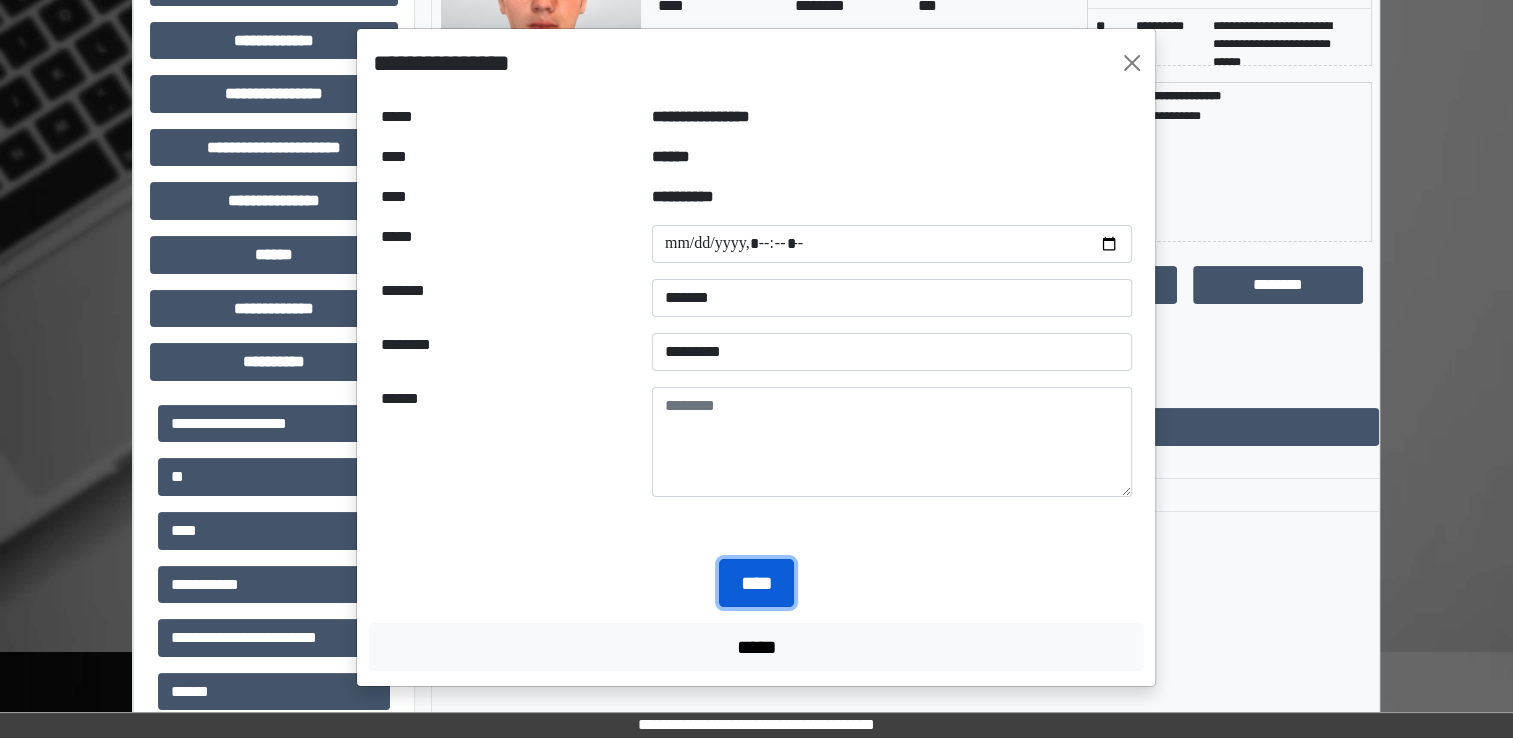 click on "****" at bounding box center [756, 583] 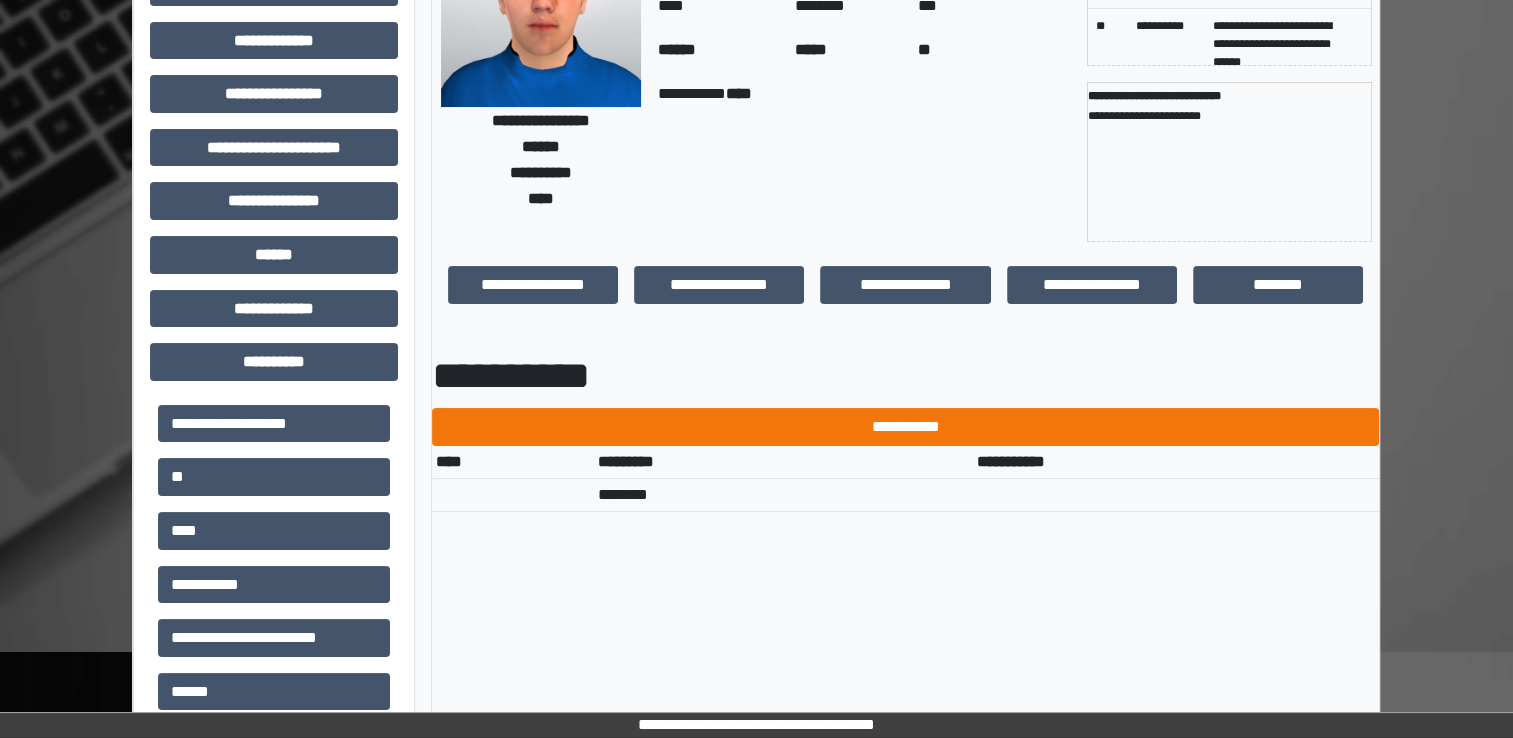 scroll, scrollTop: 0, scrollLeft: 0, axis: both 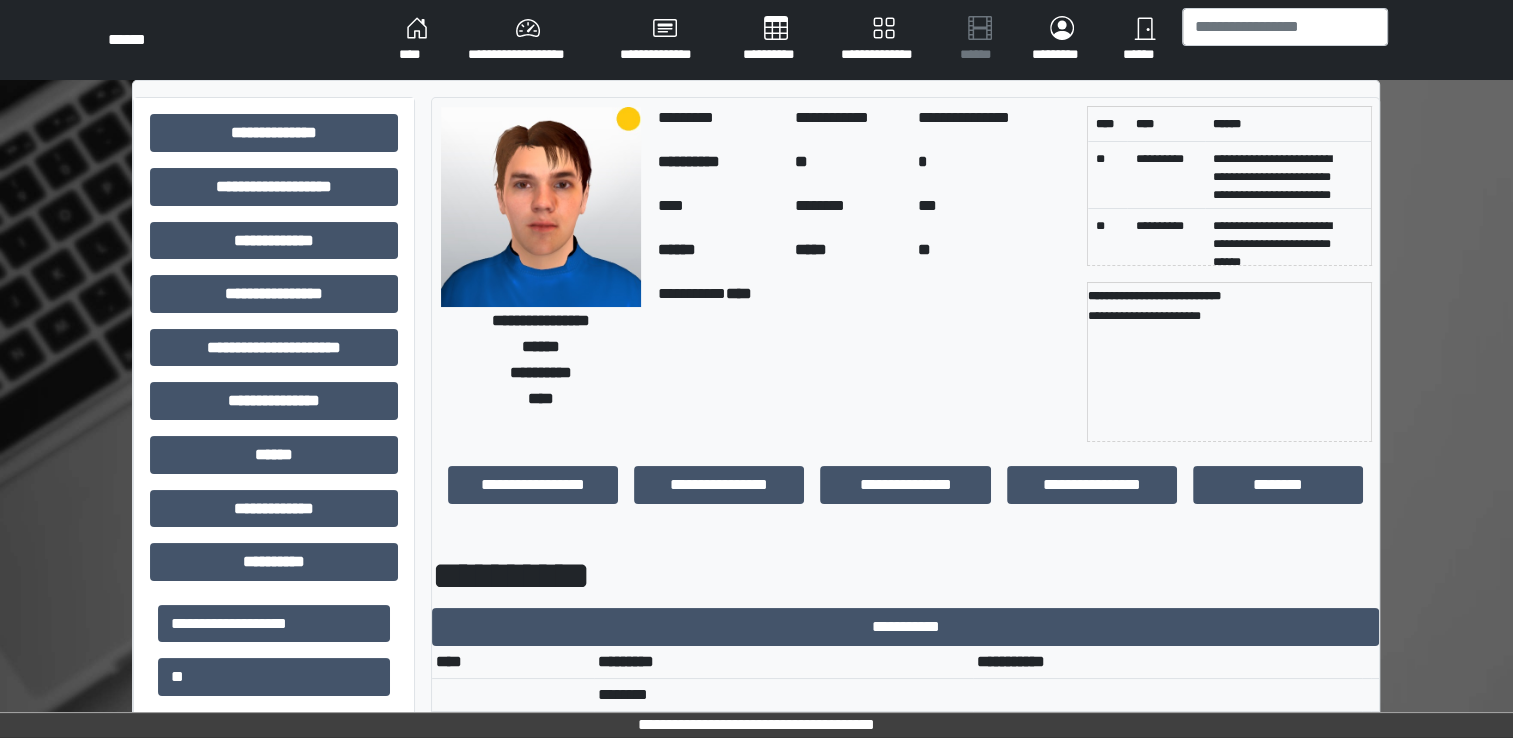 click on "****" at bounding box center [417, 40] 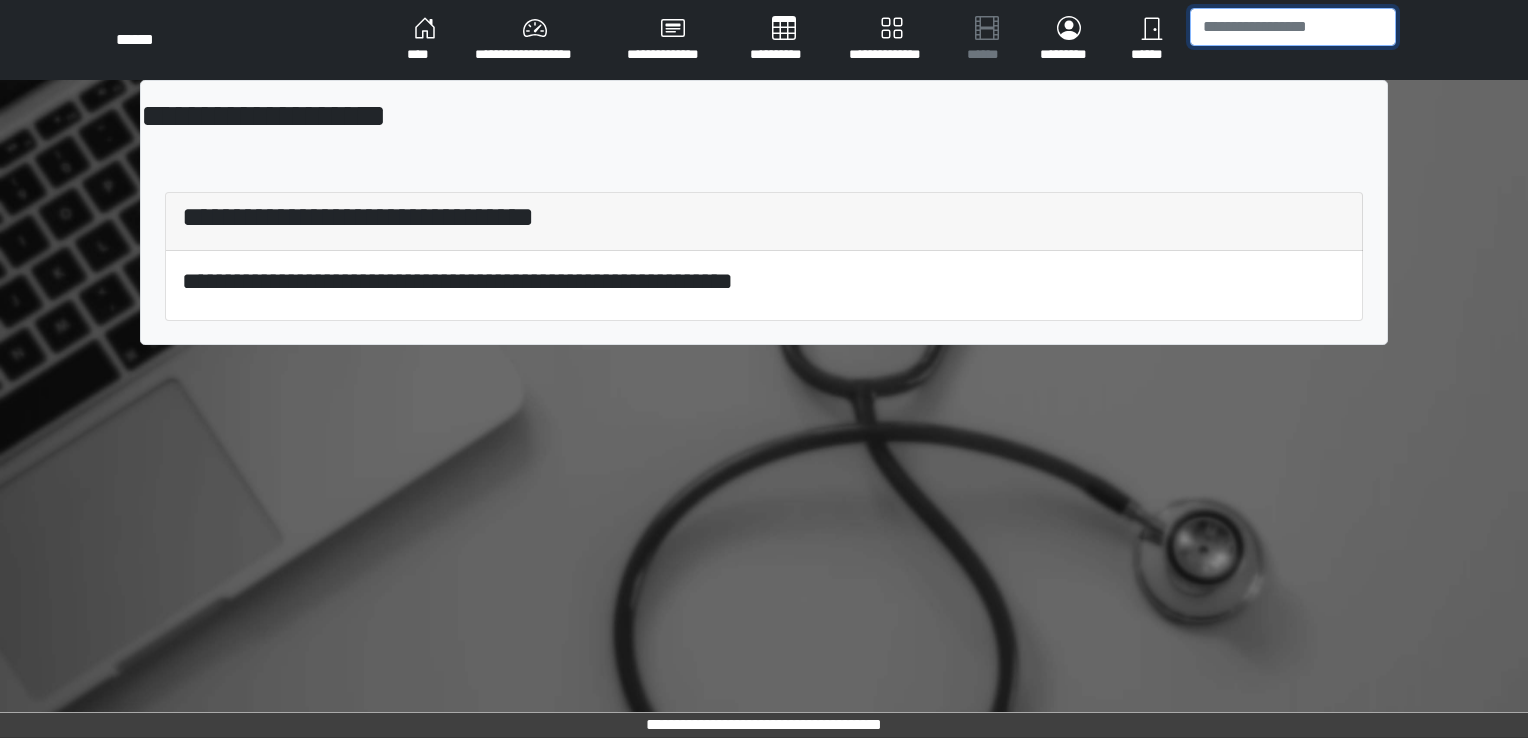 click at bounding box center [1293, 27] 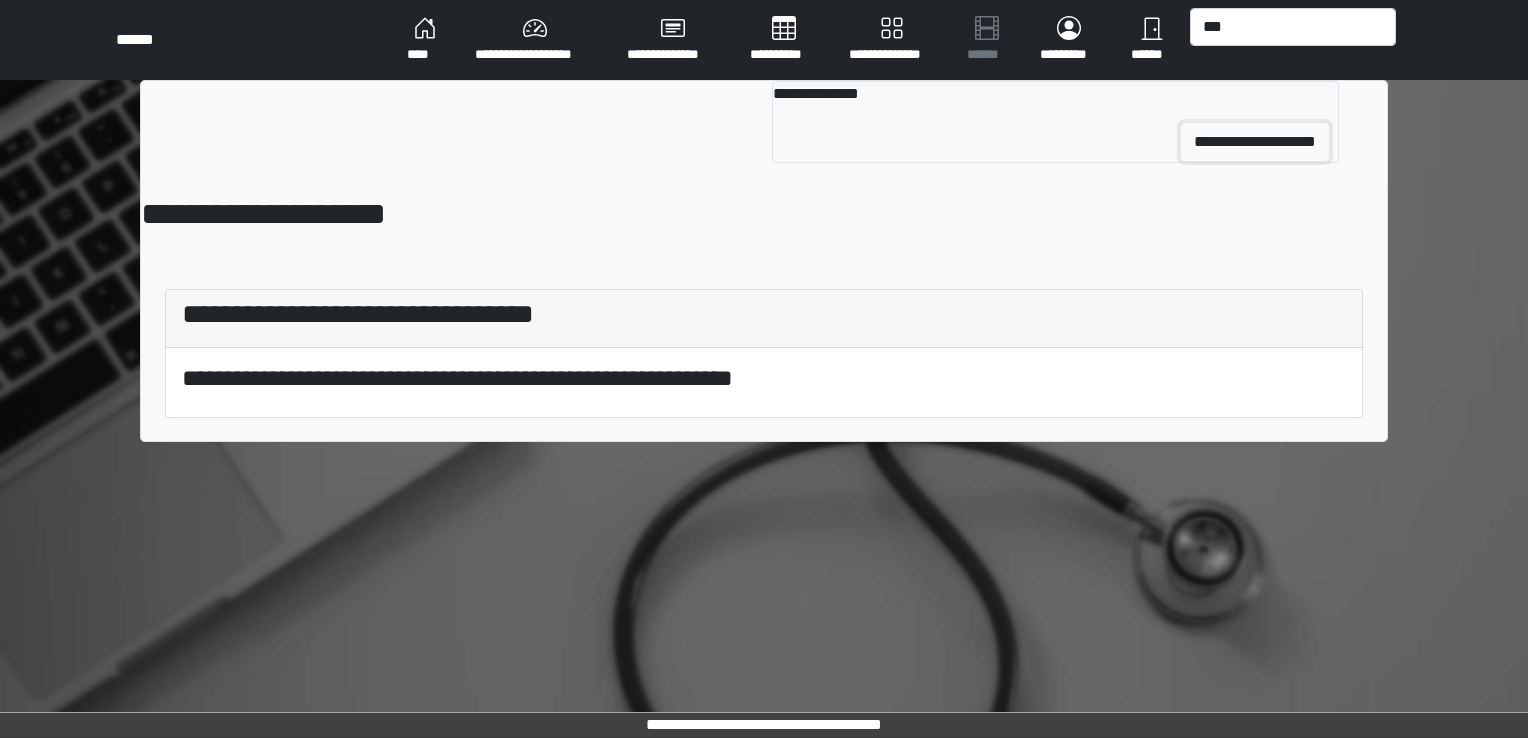 click on "**********" at bounding box center (1255, 142) 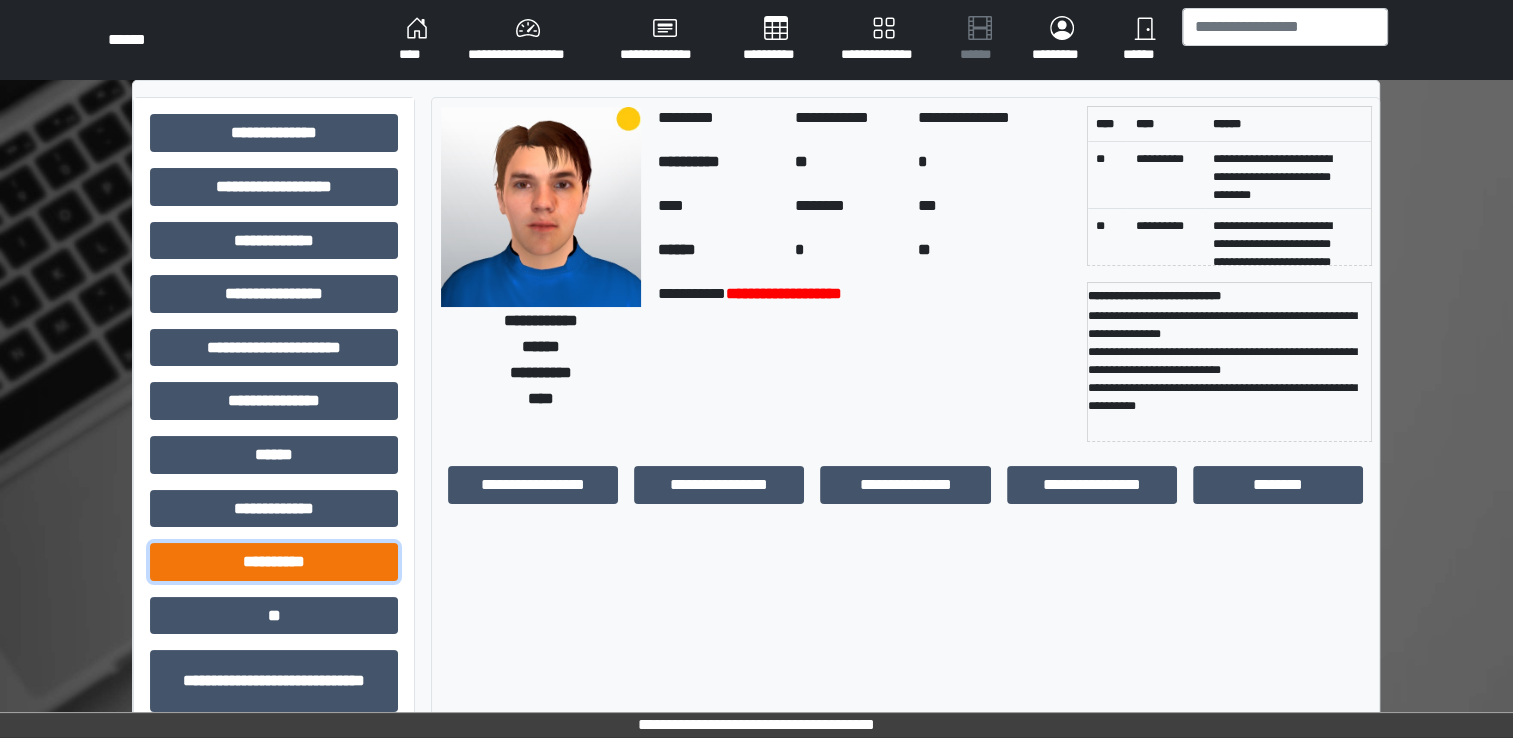 click on "**********" at bounding box center [274, 133] 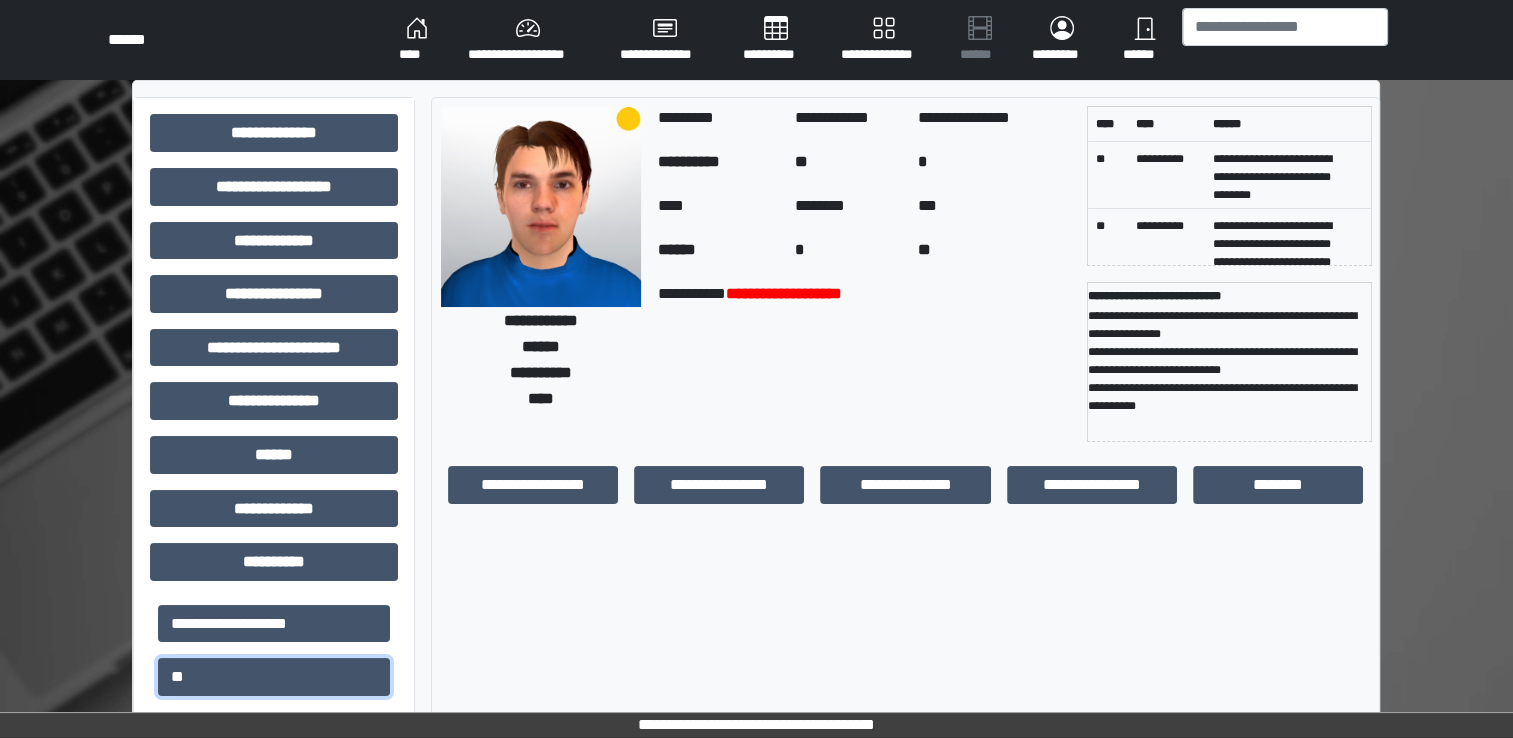 drag, startPoint x: 250, startPoint y: 676, endPoint x: 360, endPoint y: 657, distance: 111.62885 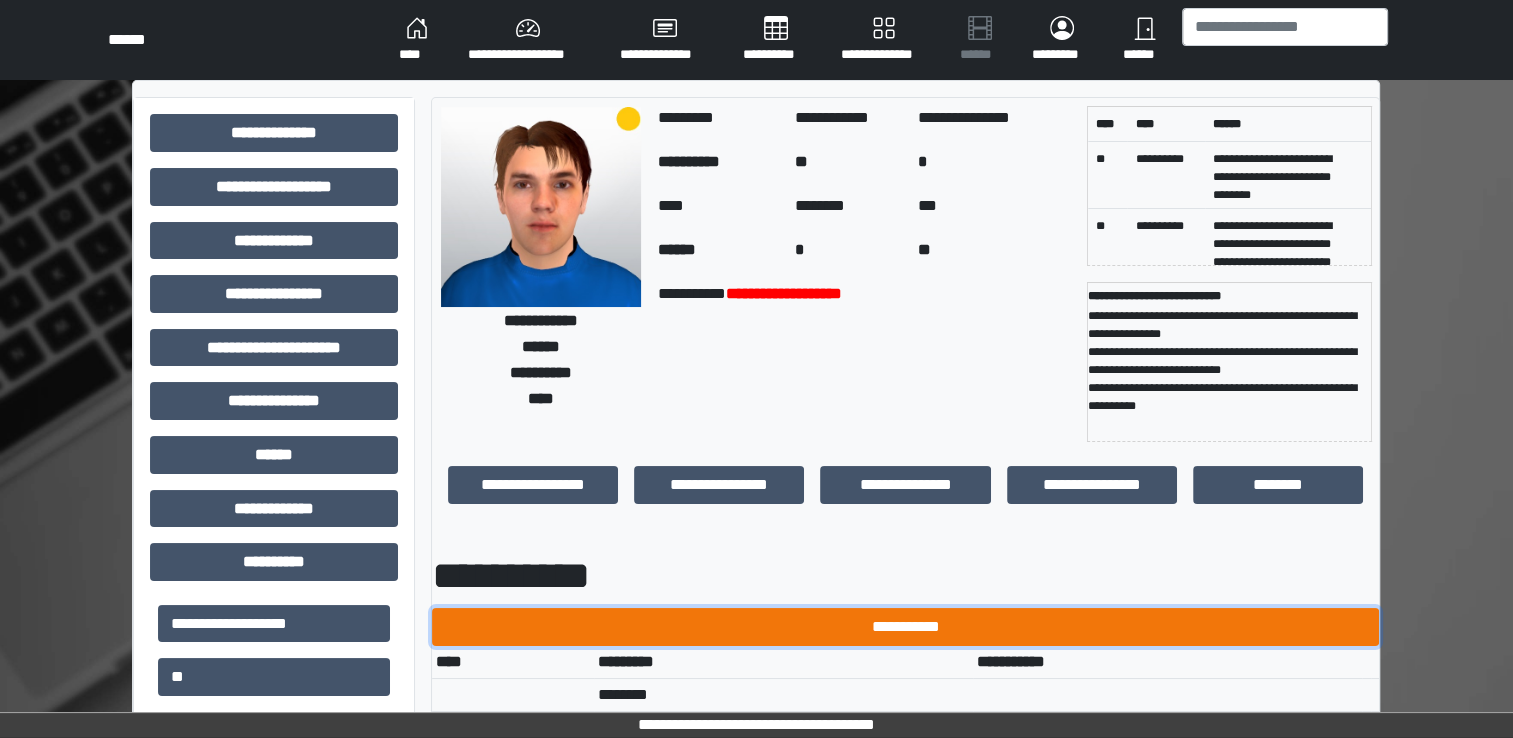 click on "**********" at bounding box center (905, 627) 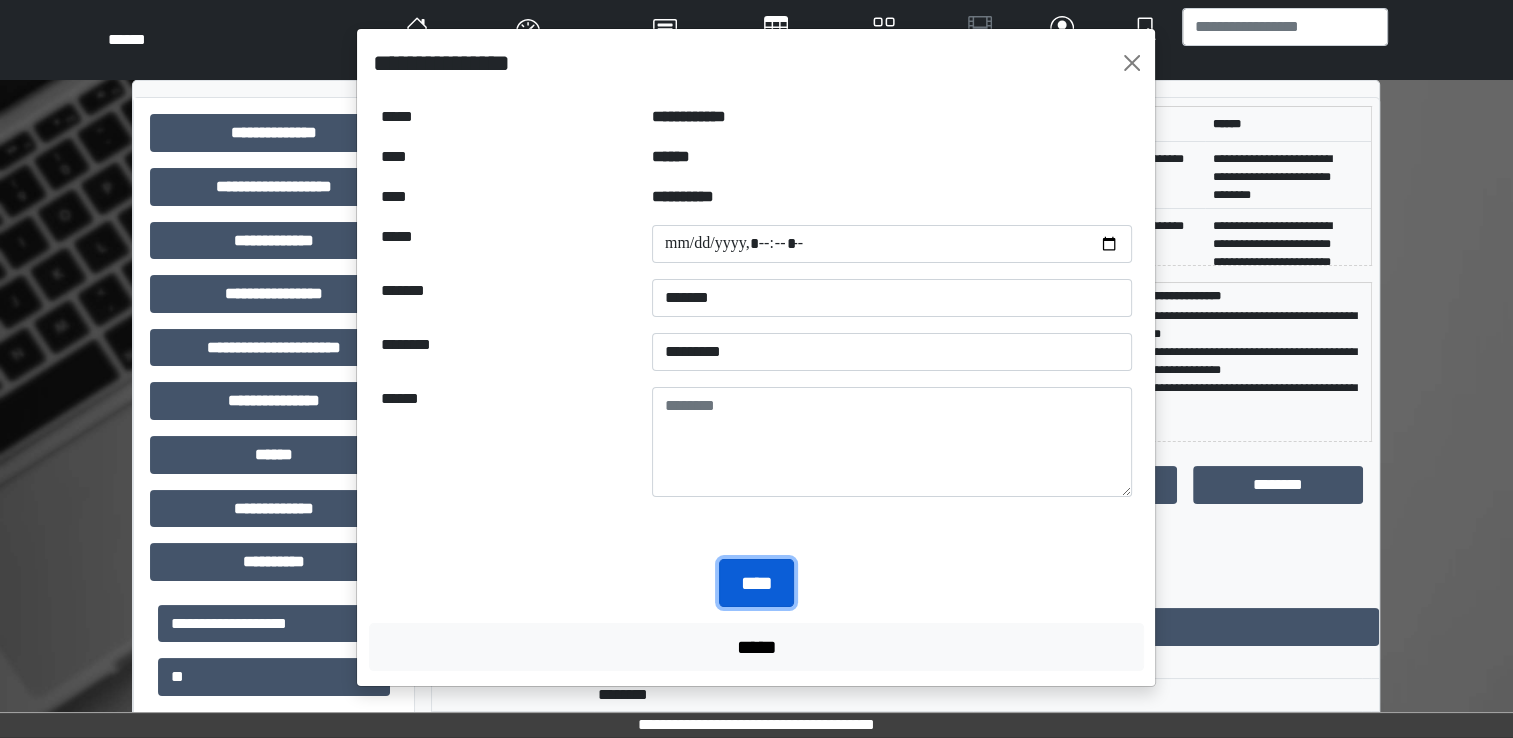 click on "****" at bounding box center (756, 583) 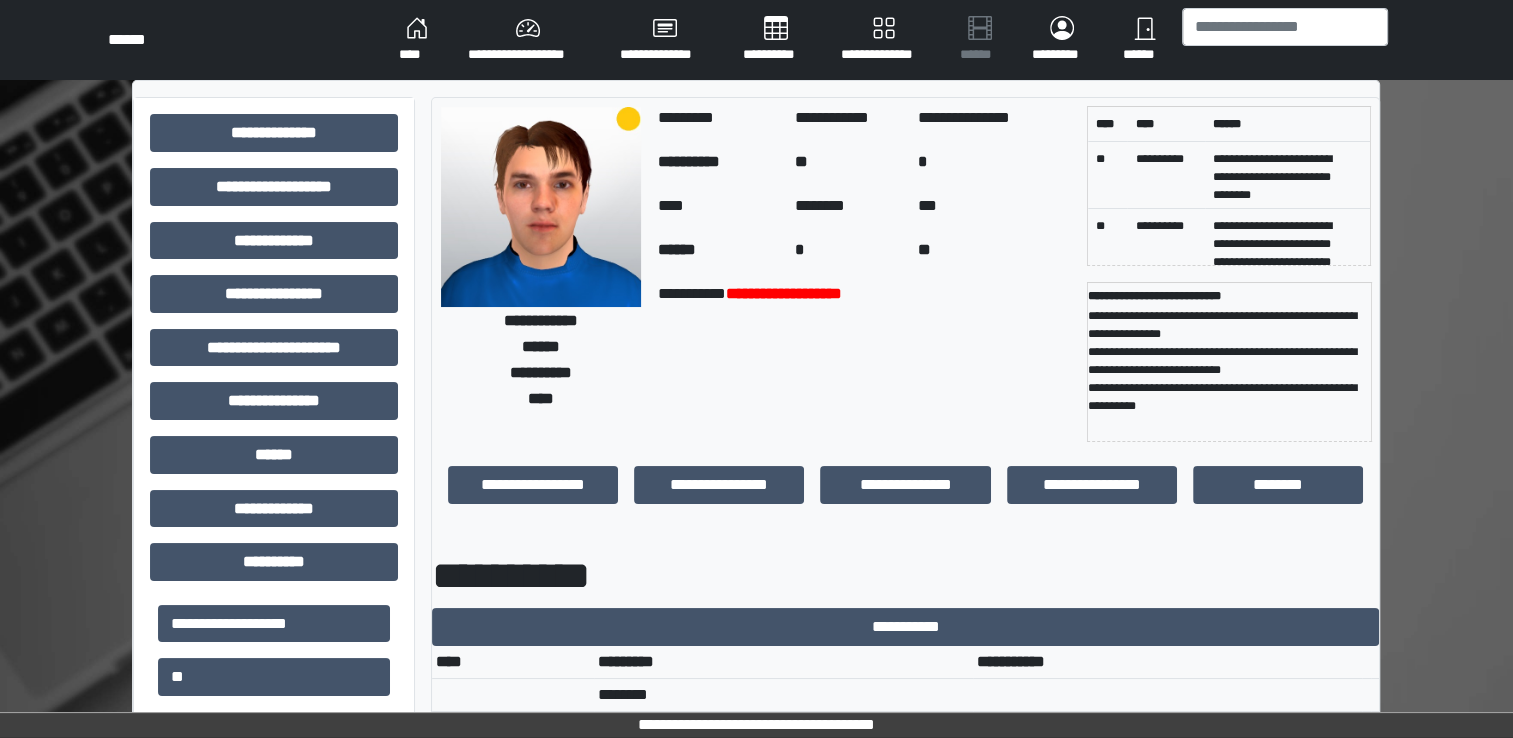 scroll, scrollTop: 0, scrollLeft: 0, axis: both 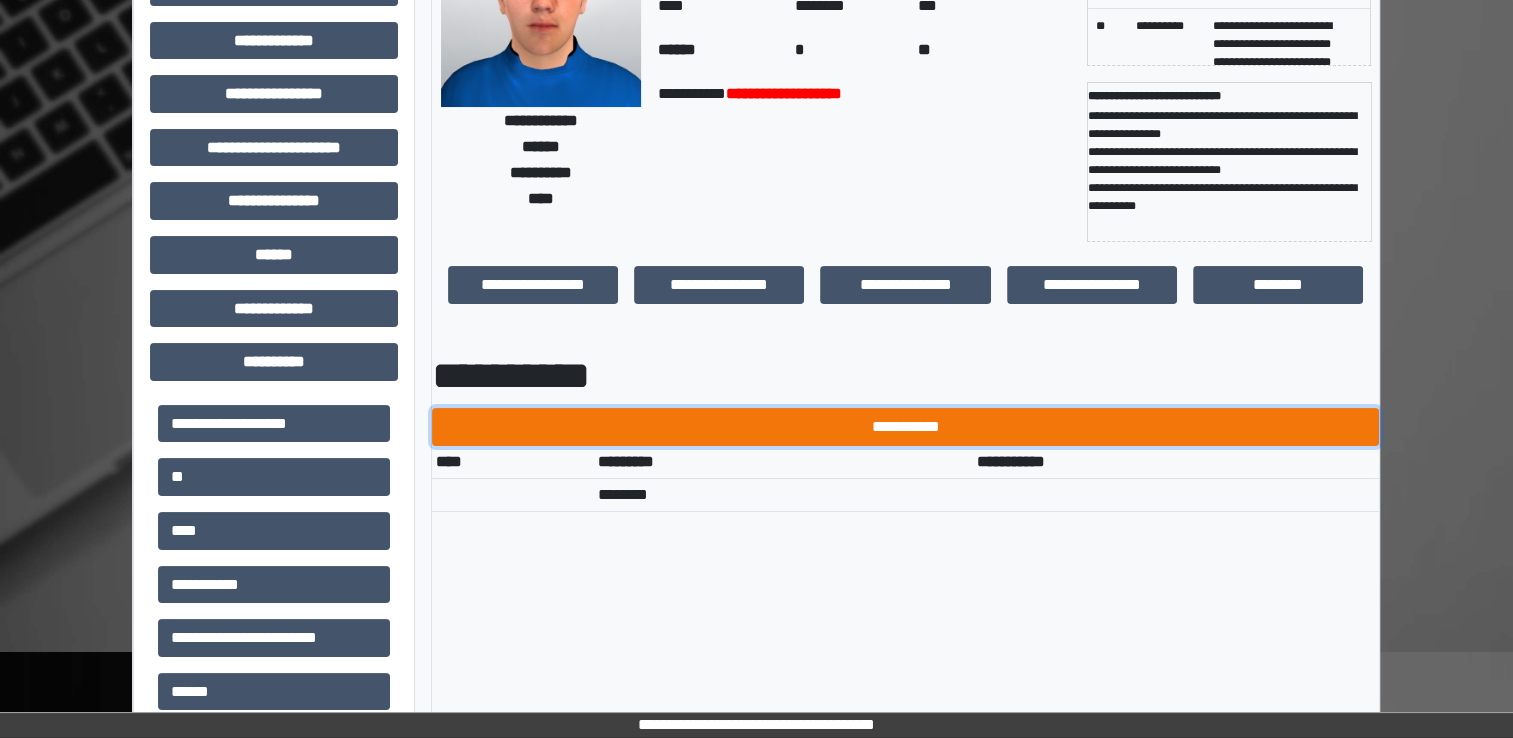 click on "**********" at bounding box center (905, 427) 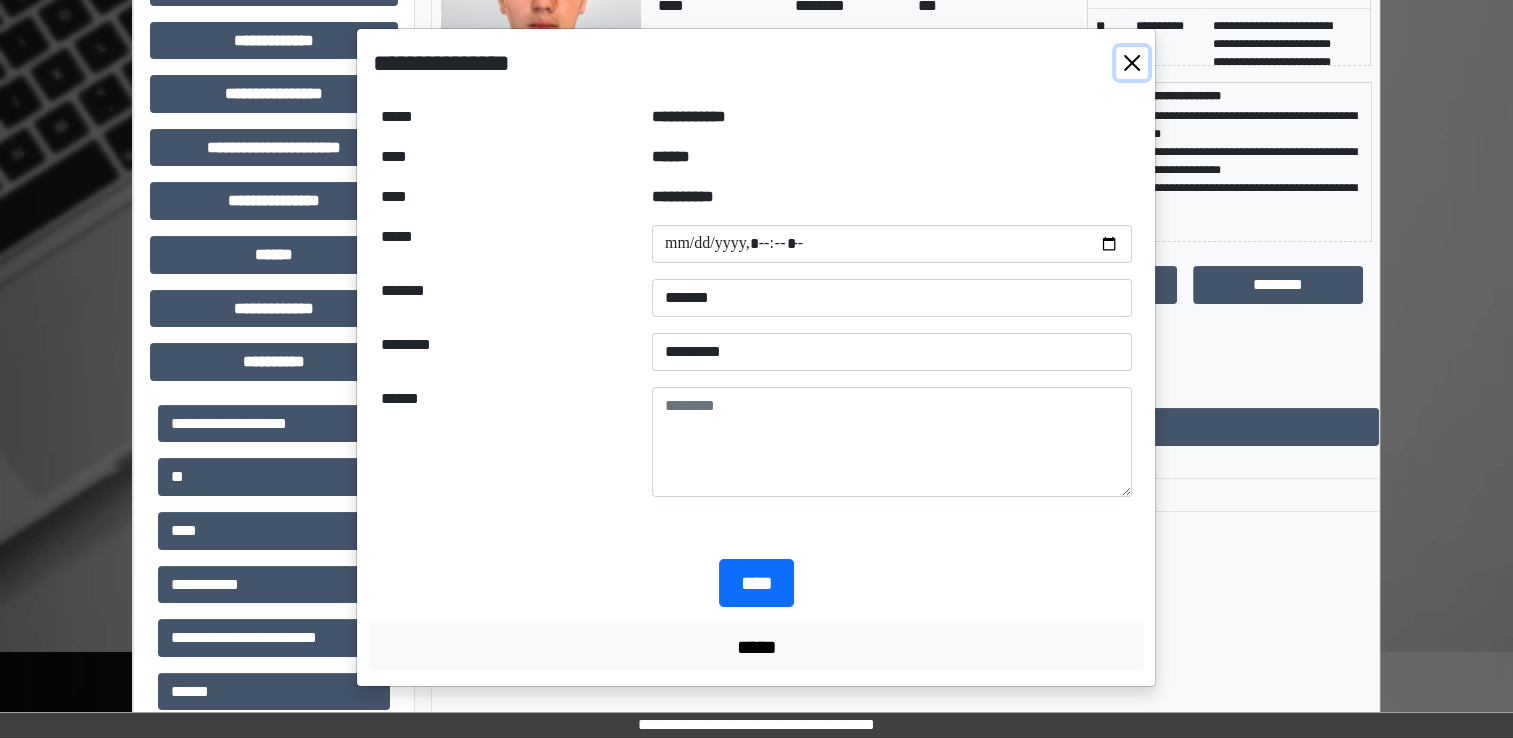 click at bounding box center [1132, 63] 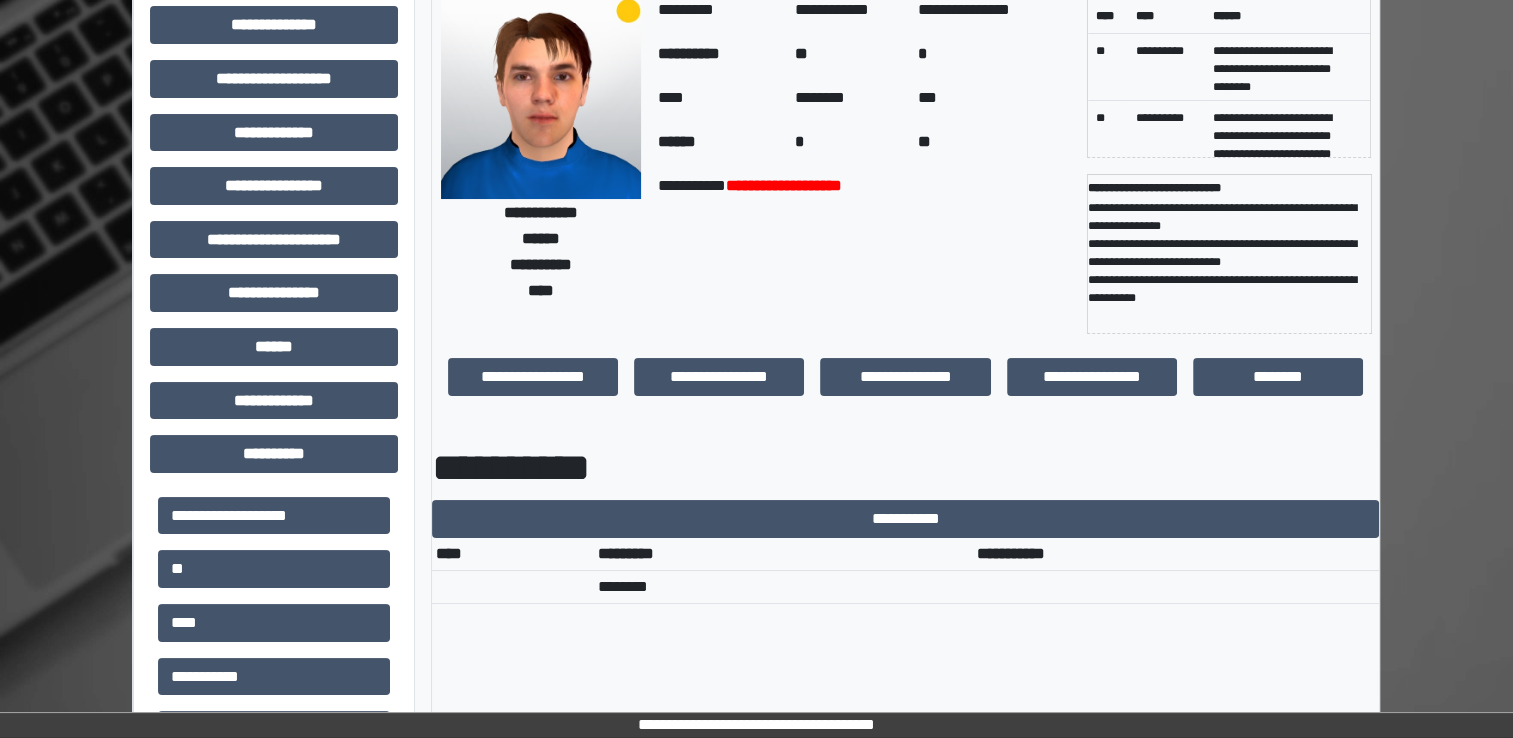 scroll, scrollTop: 0, scrollLeft: 0, axis: both 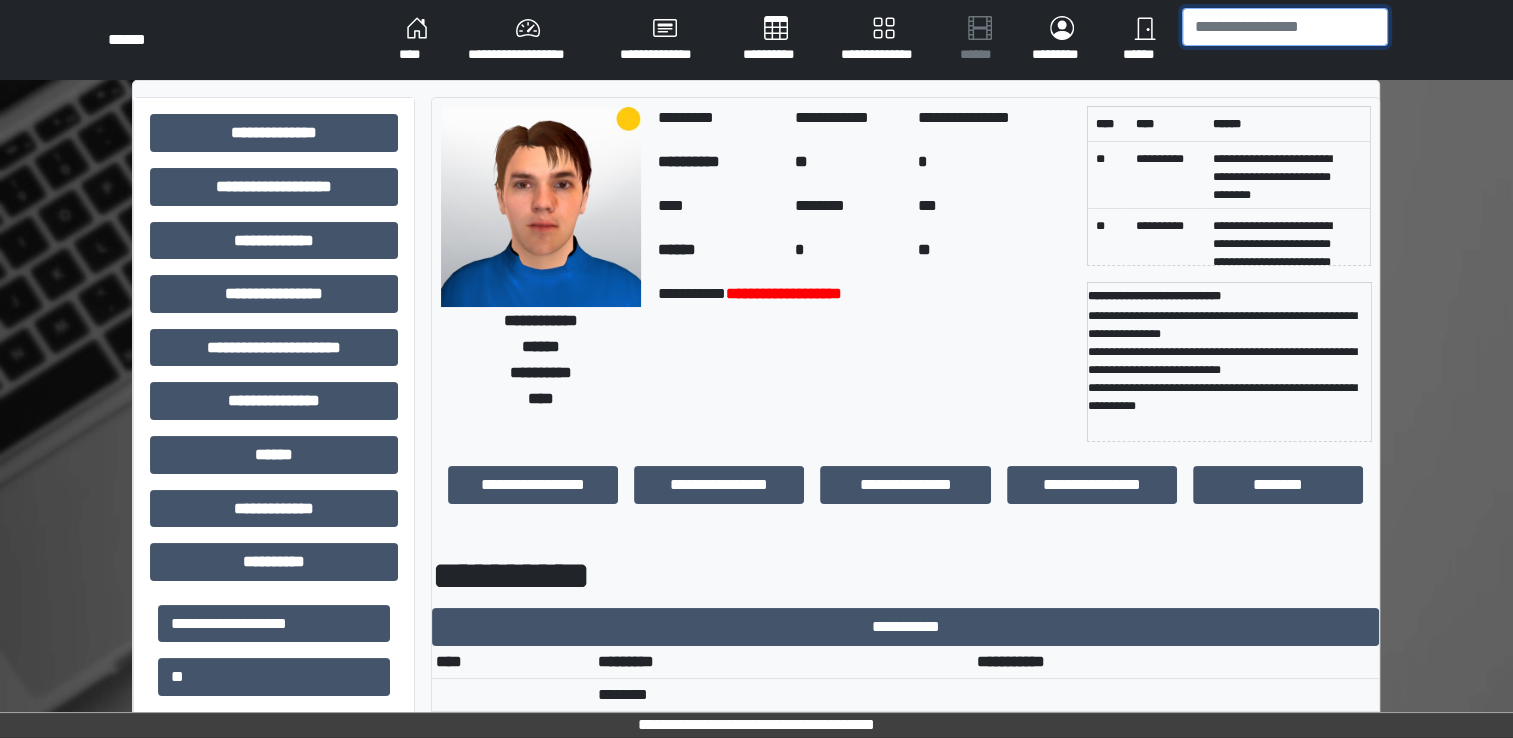 click at bounding box center [1285, 27] 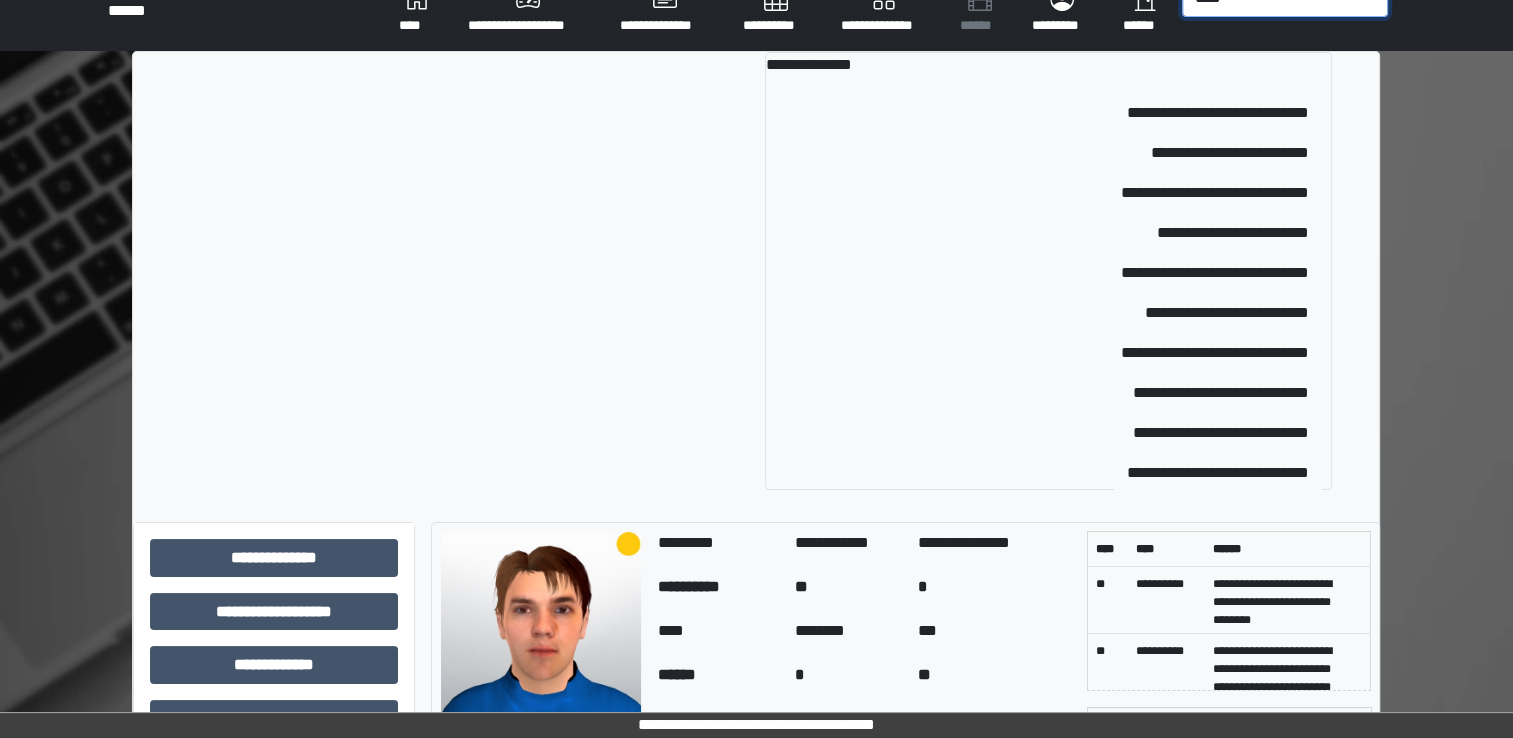 scroll, scrollTop: 0, scrollLeft: 0, axis: both 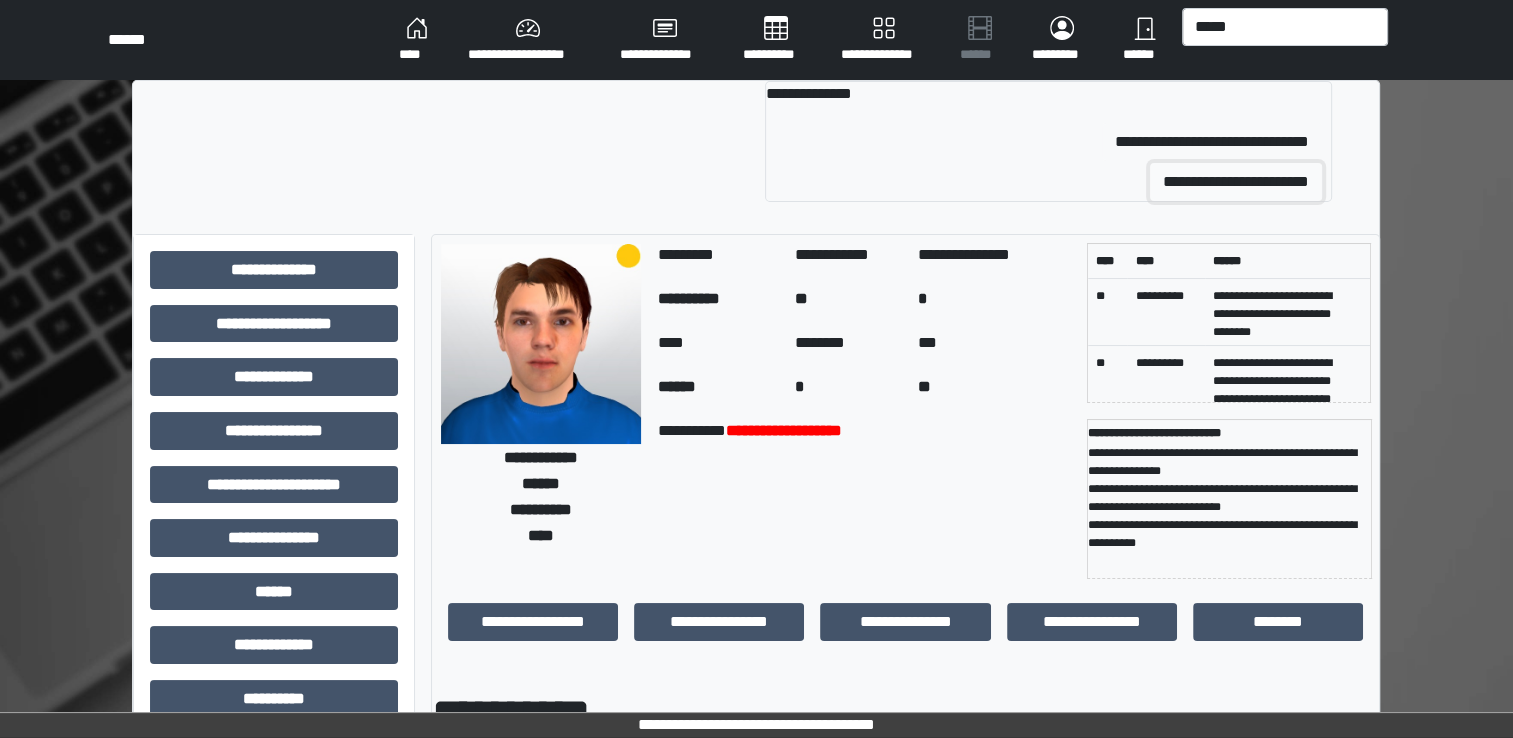 click on "**********" at bounding box center (1212, 142) 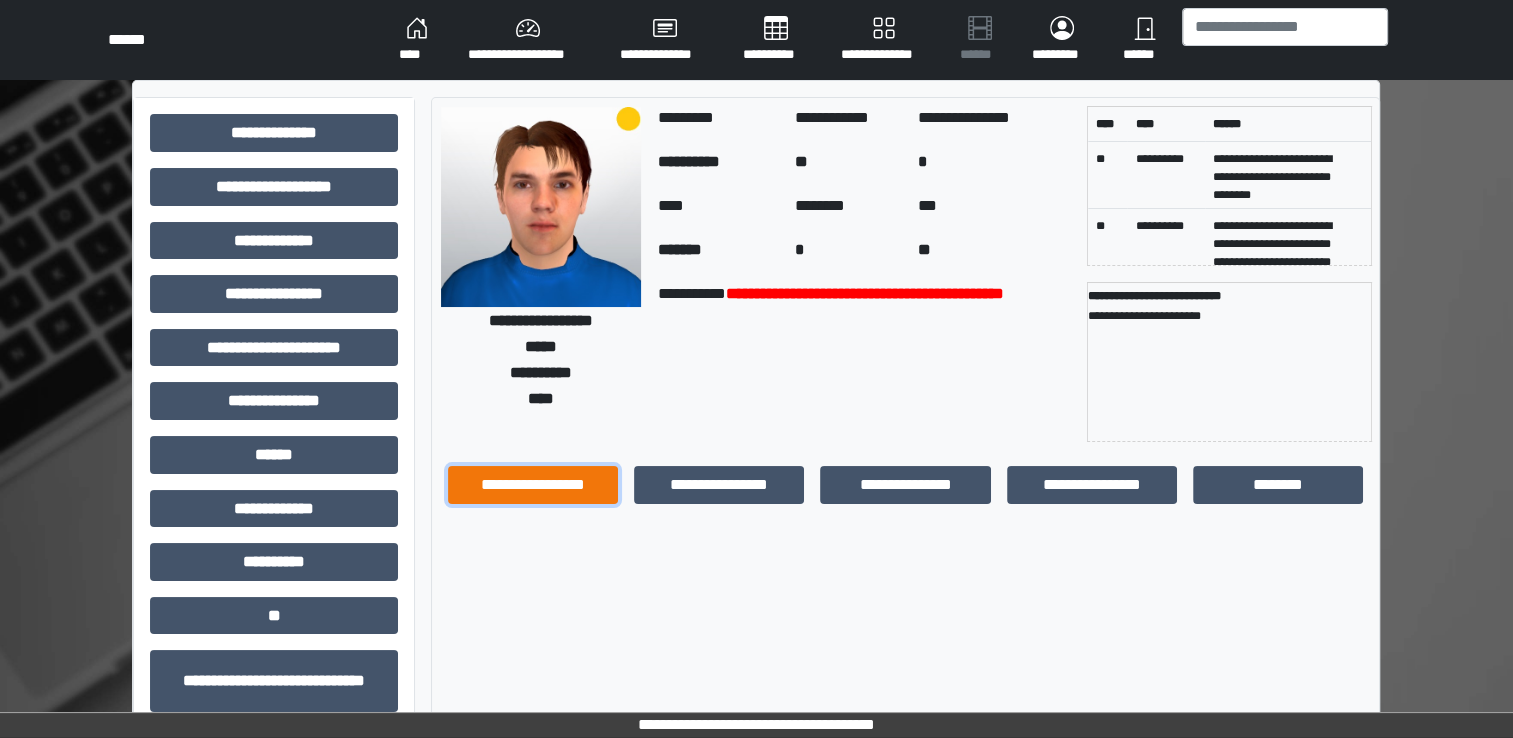 click on "**********" at bounding box center (533, 485) 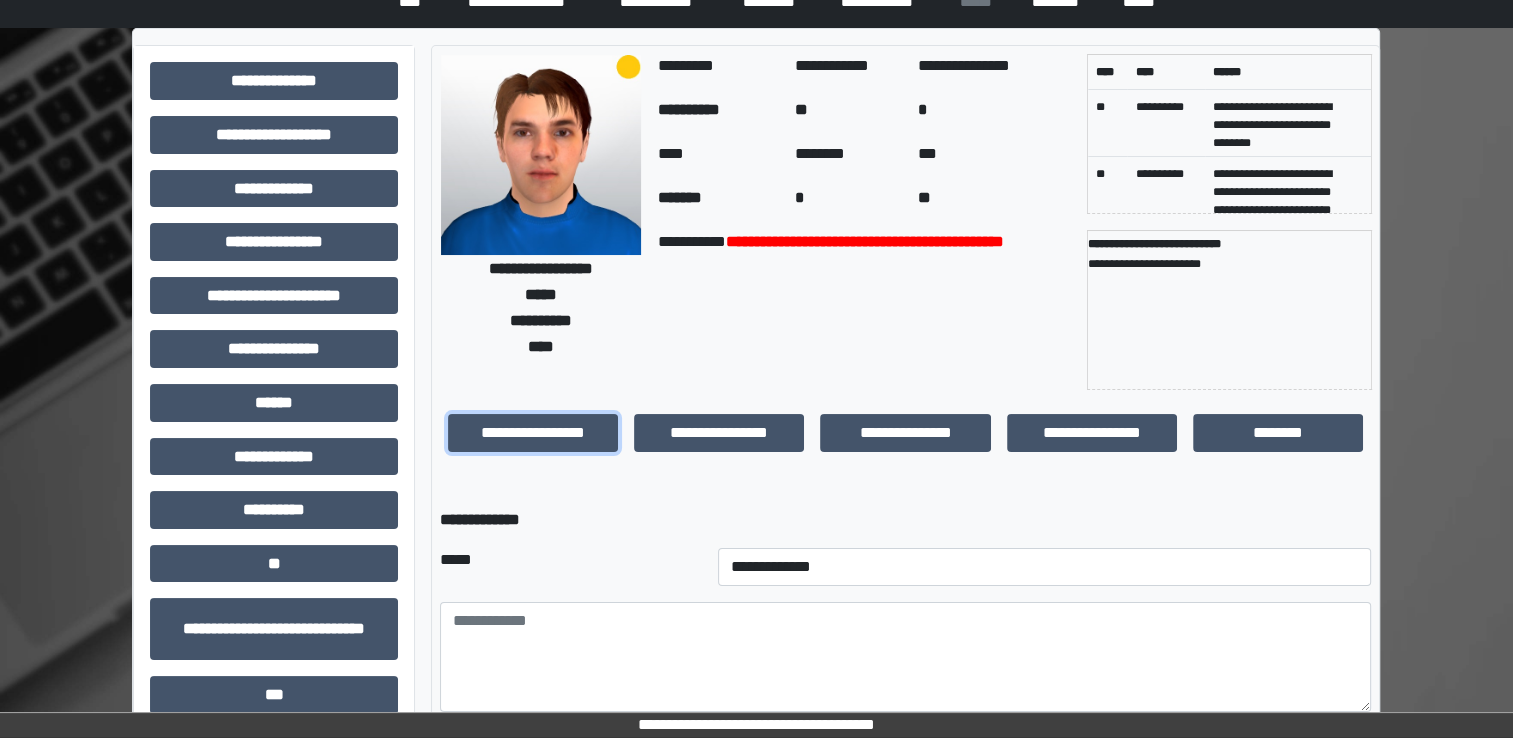scroll, scrollTop: 100, scrollLeft: 0, axis: vertical 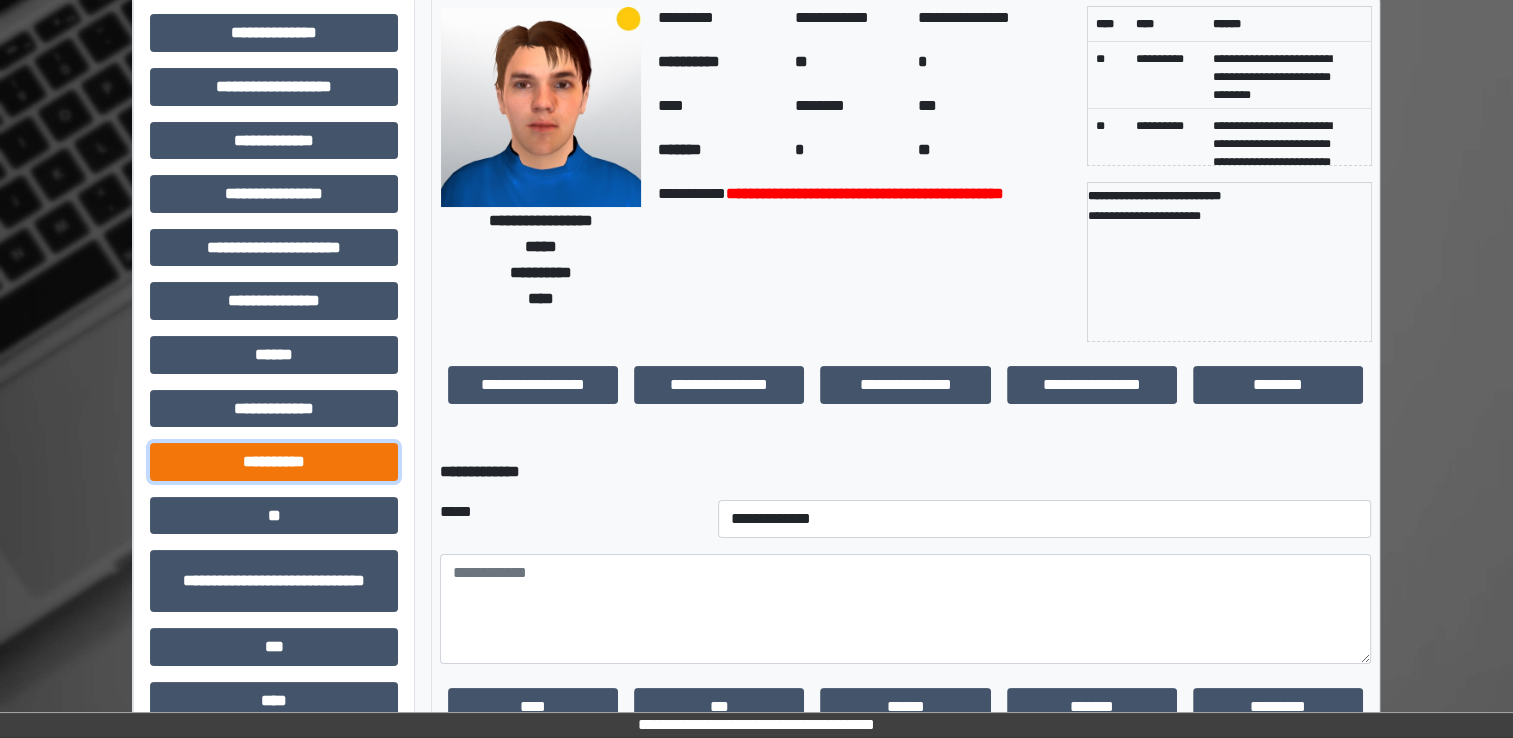 click on "**********" at bounding box center (274, 33) 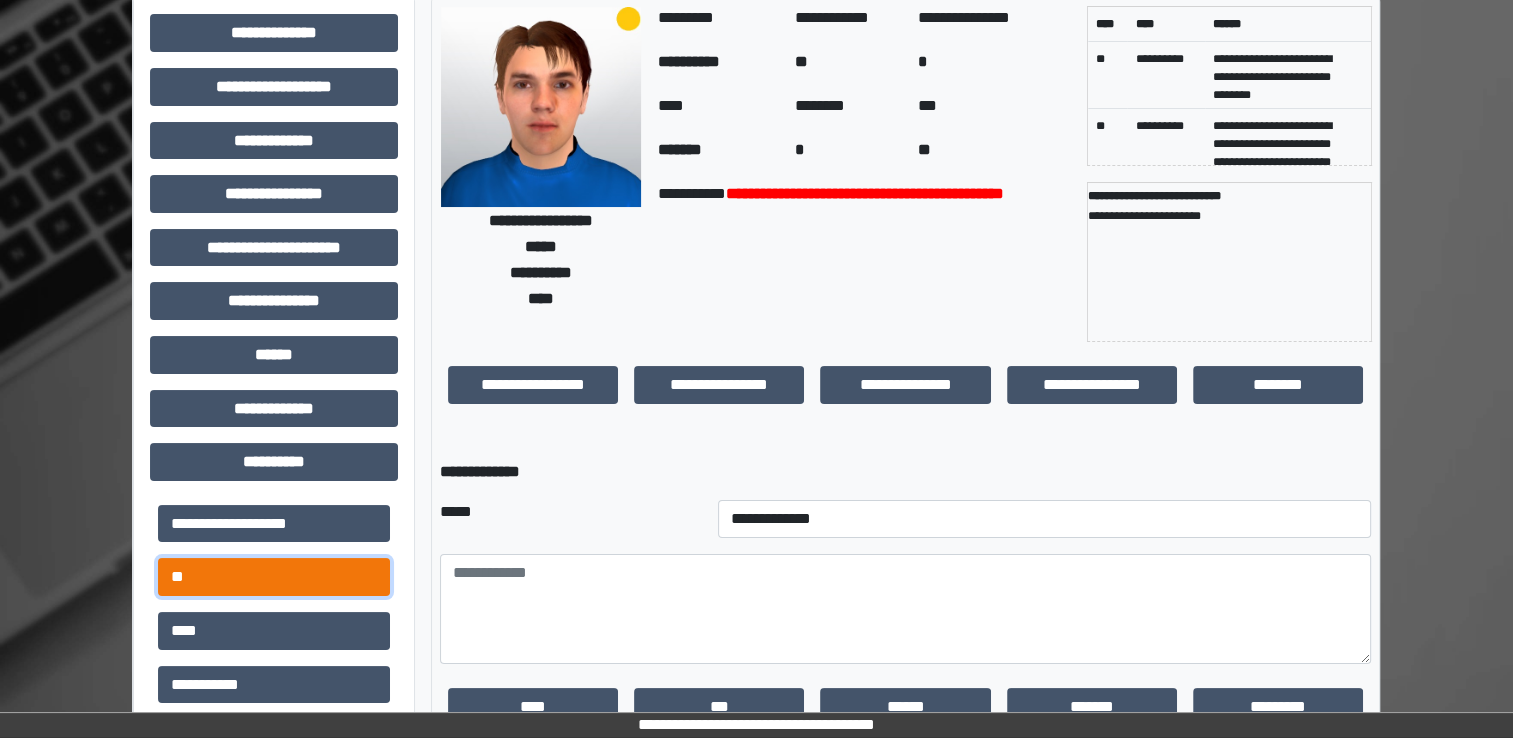 click on "**" at bounding box center (274, 524) 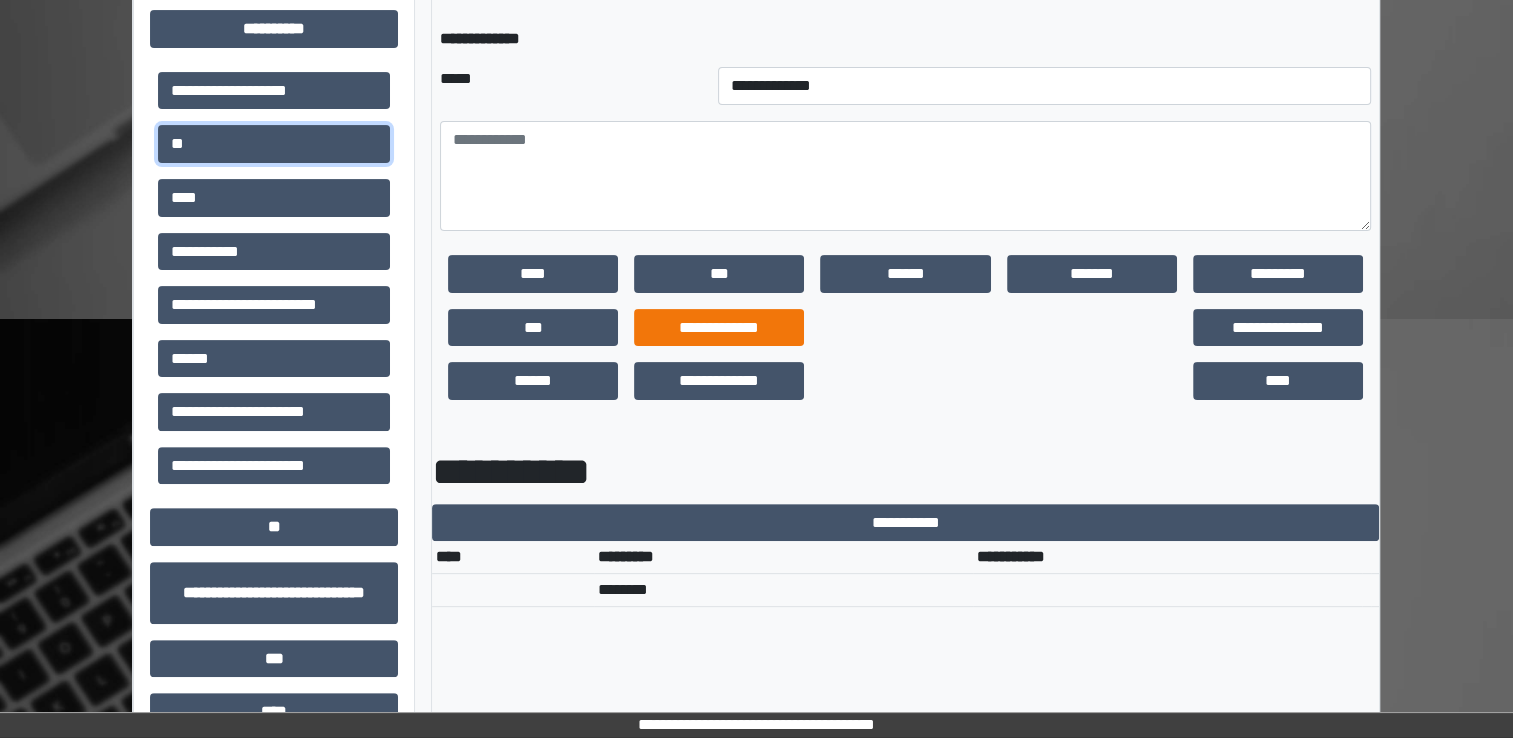 scroll, scrollTop: 600, scrollLeft: 0, axis: vertical 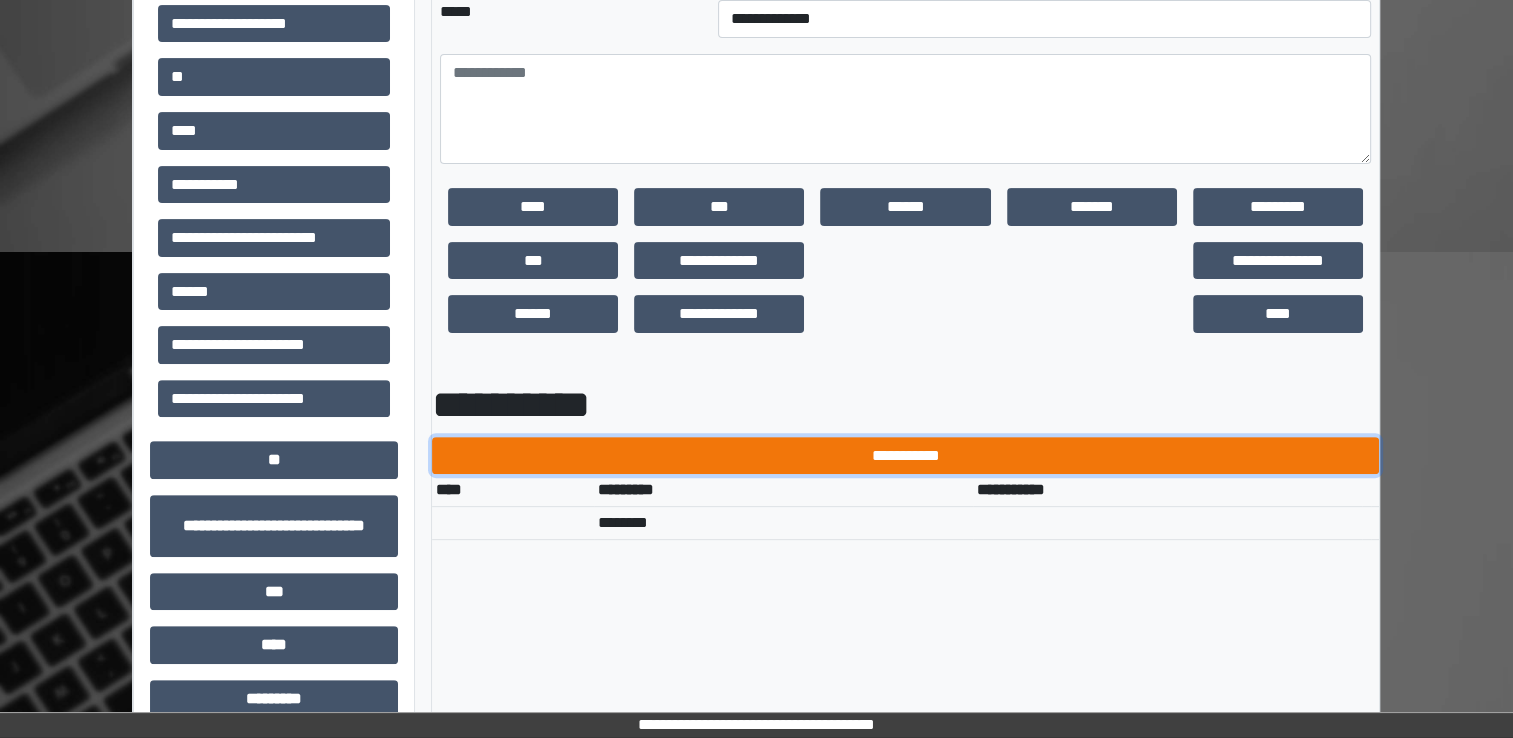 click on "**********" at bounding box center (905, 456) 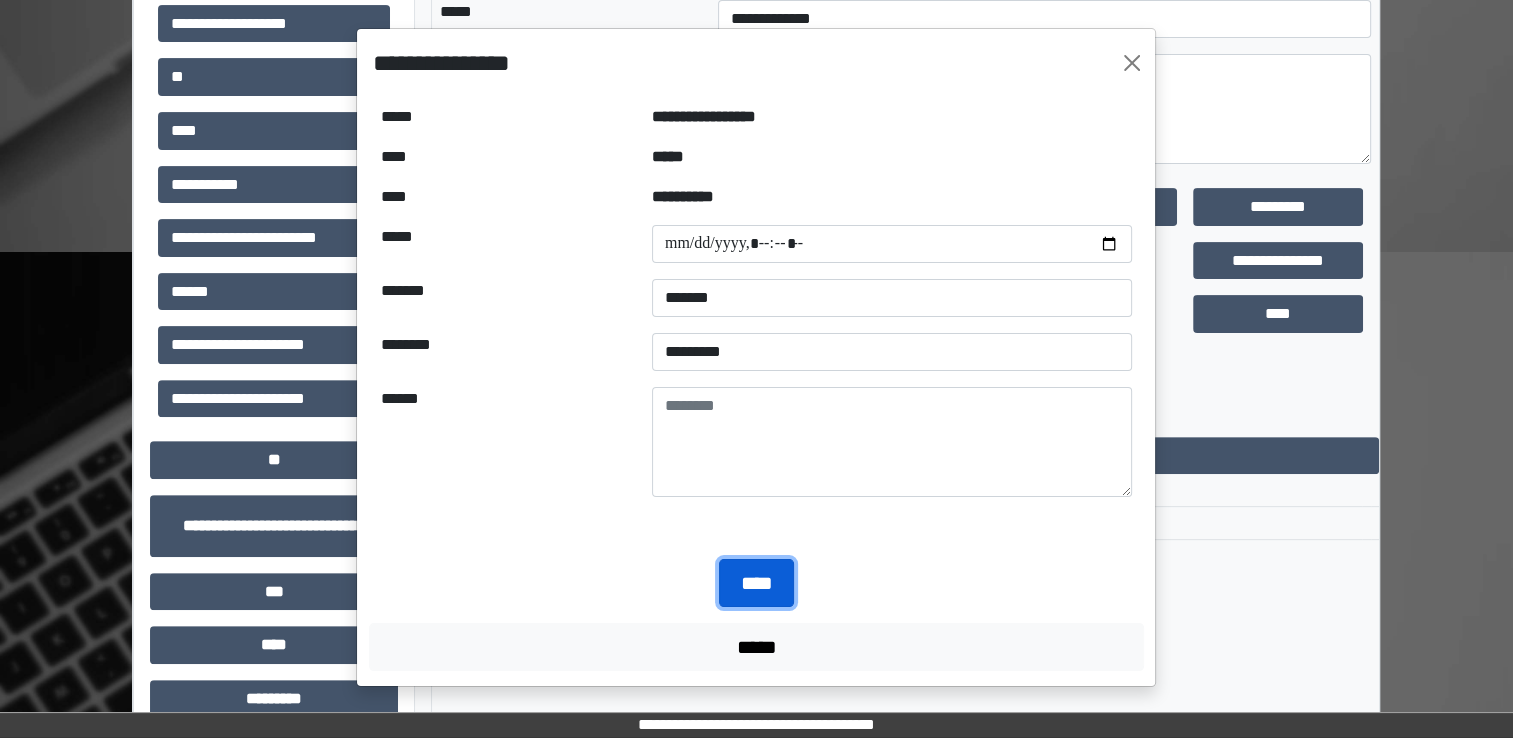 click on "****" at bounding box center [756, 583] 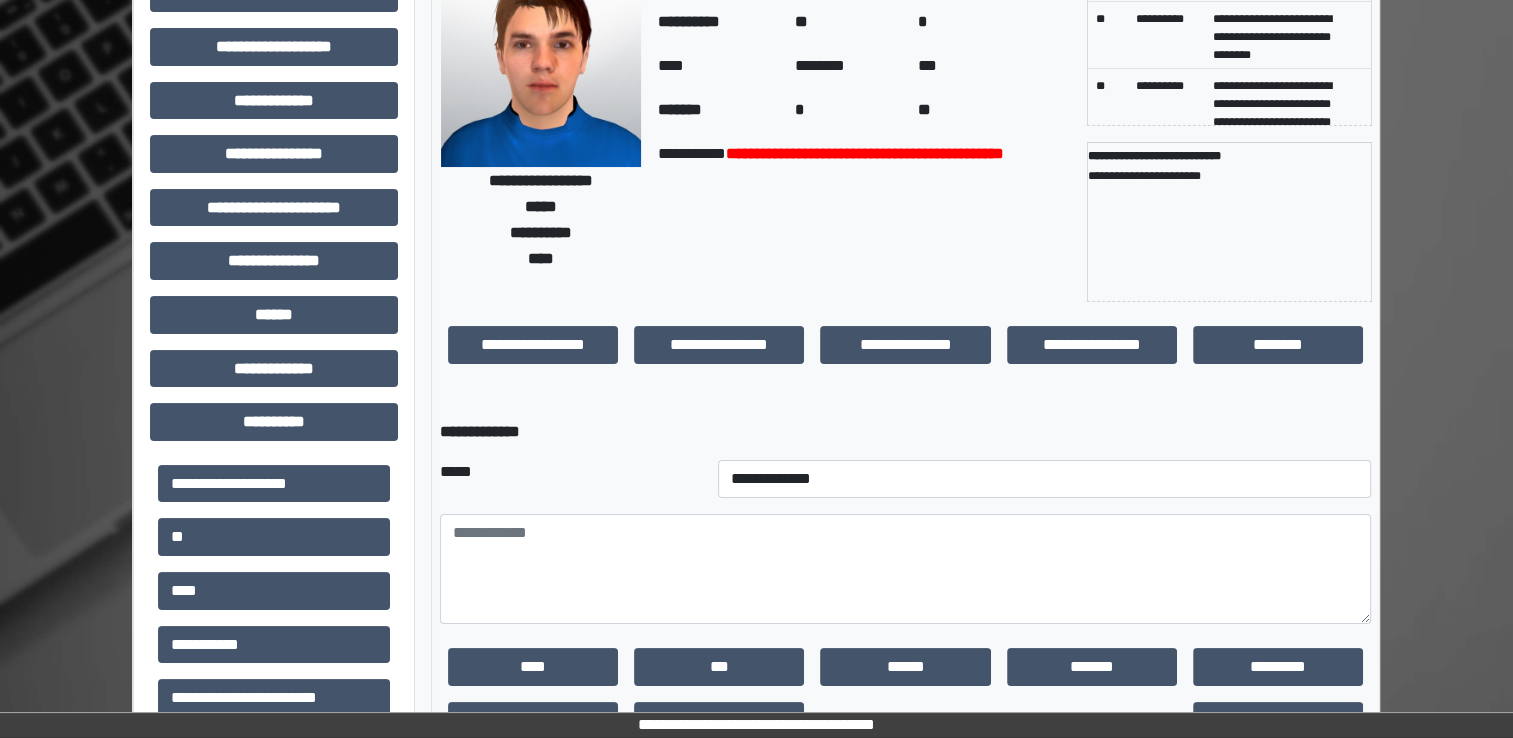 scroll, scrollTop: 0, scrollLeft: 0, axis: both 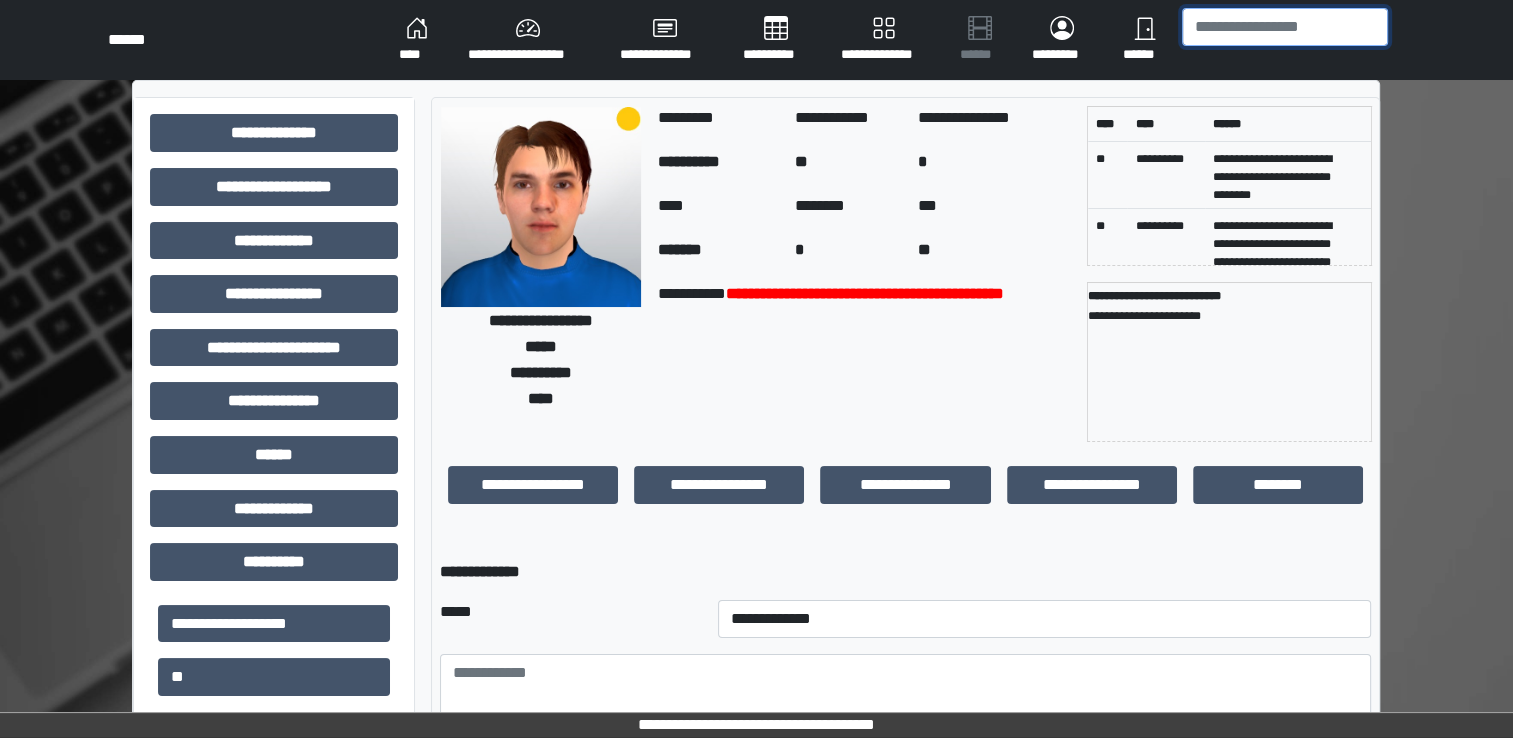 click at bounding box center [1285, 27] 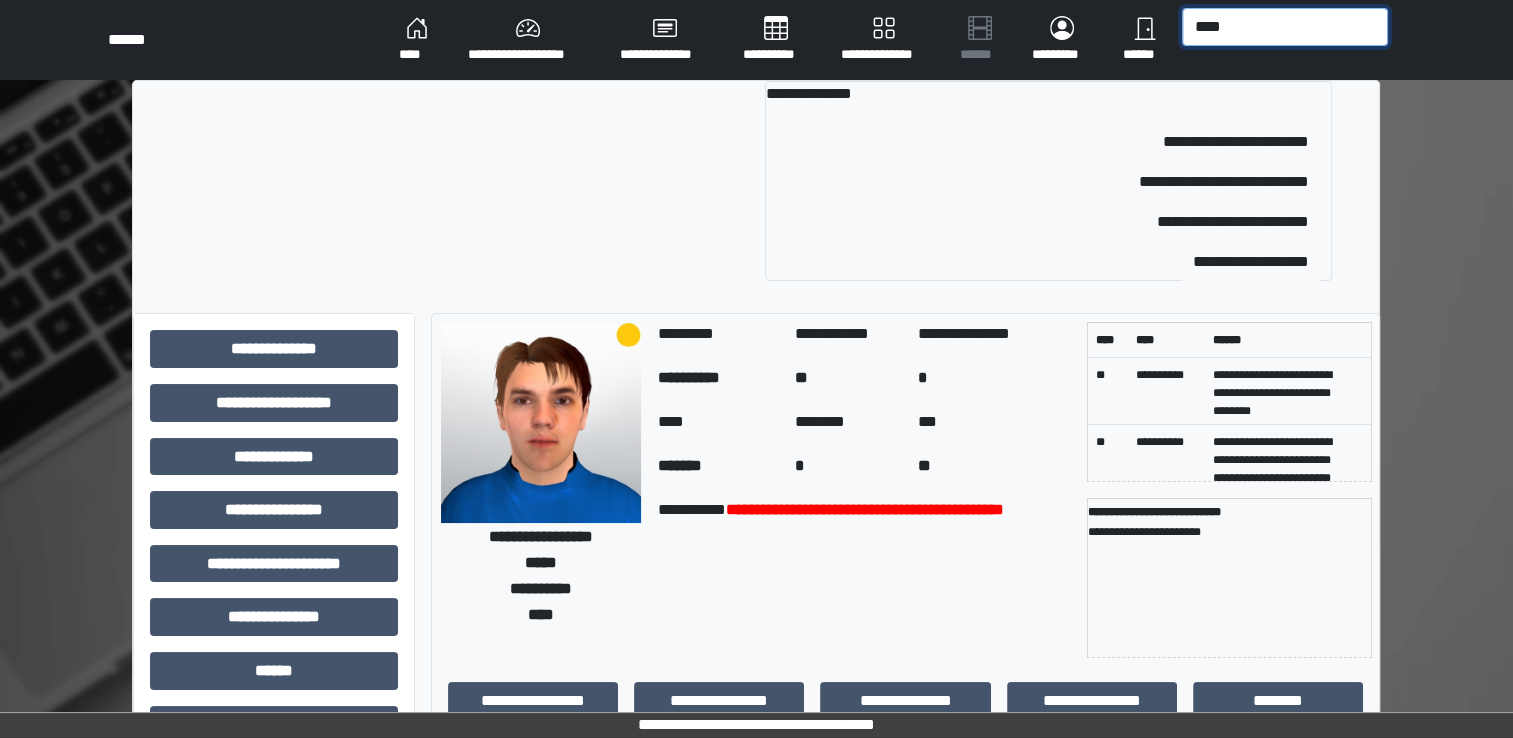 type on "****" 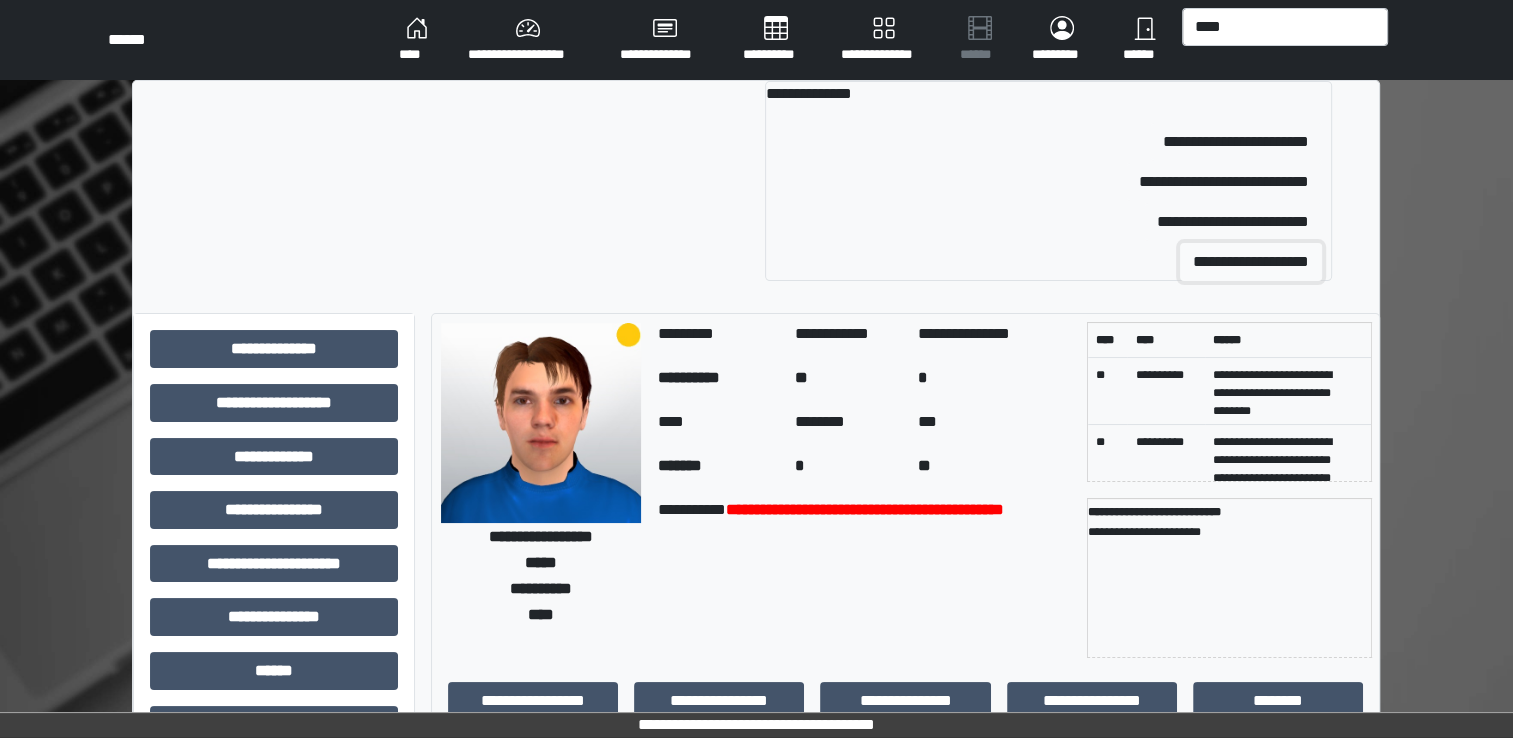 click on "**********" at bounding box center (1236, 142) 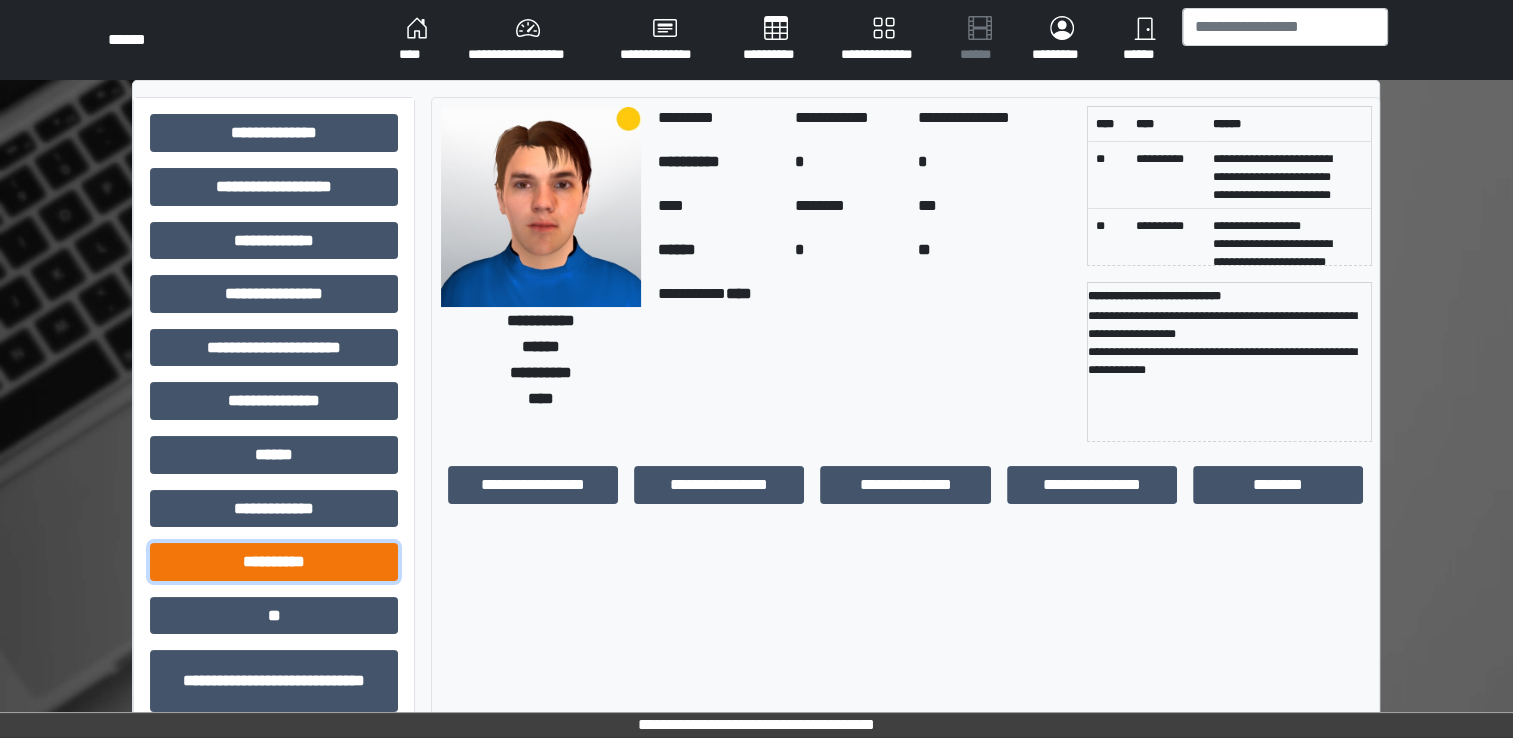 click on "**********" at bounding box center [274, 133] 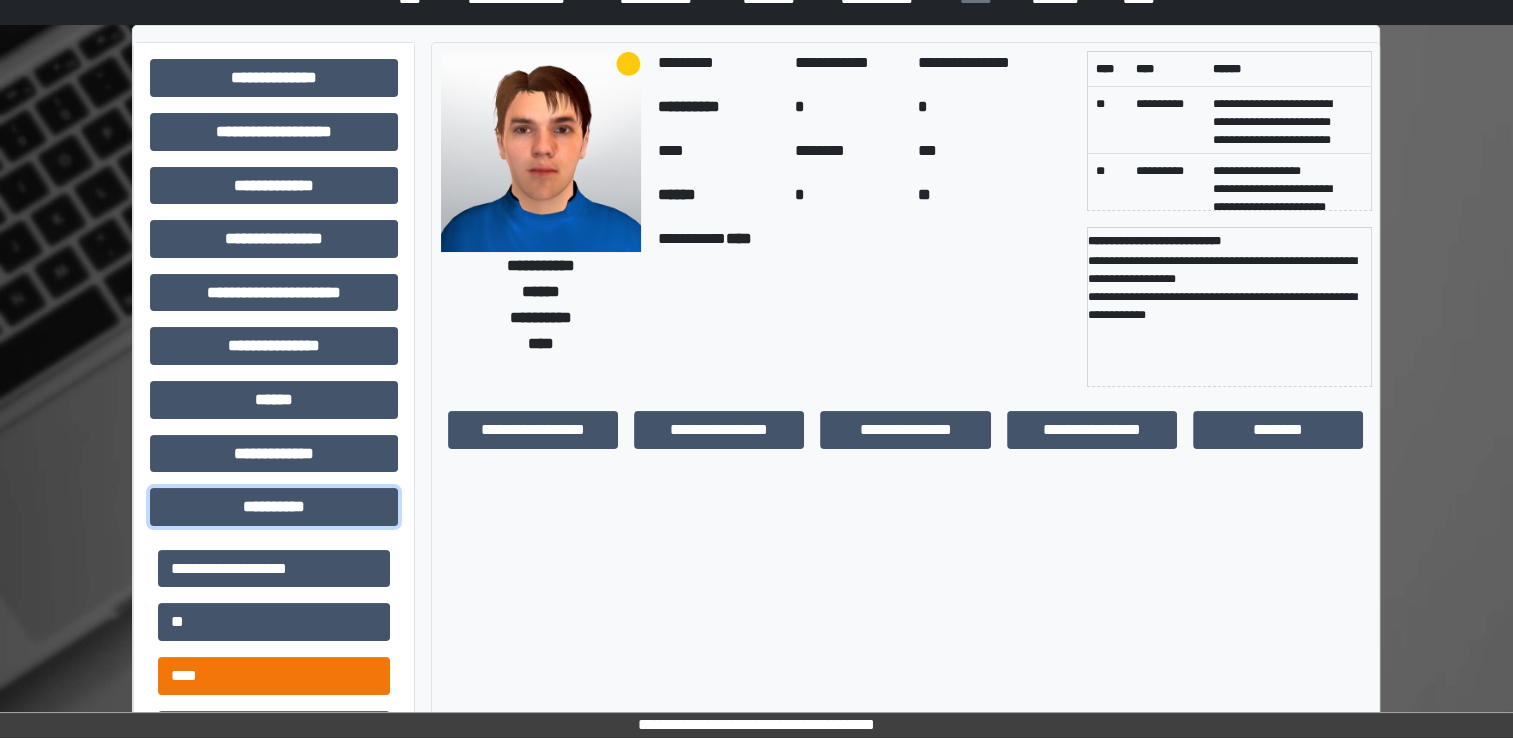 scroll, scrollTop: 100, scrollLeft: 0, axis: vertical 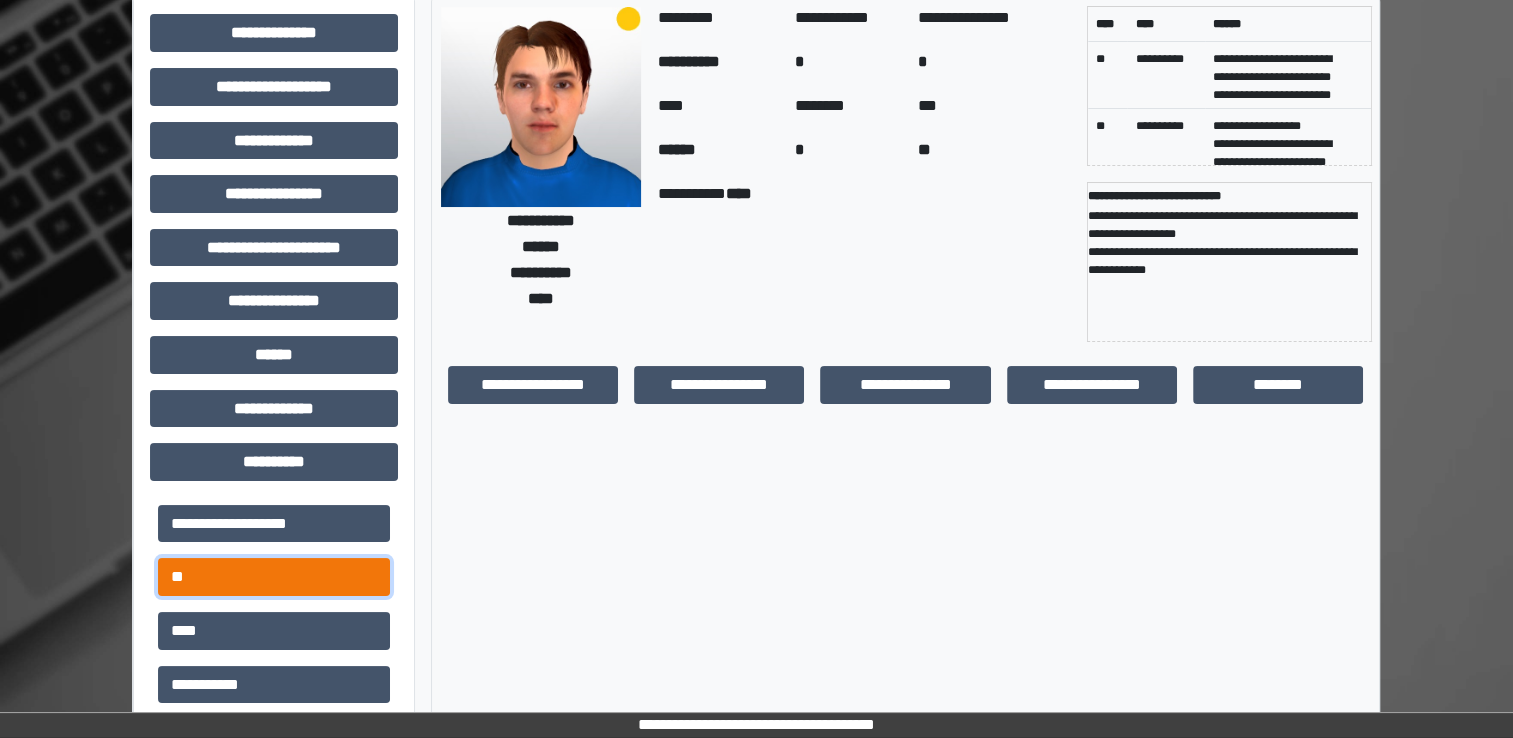 click on "**" at bounding box center (274, 524) 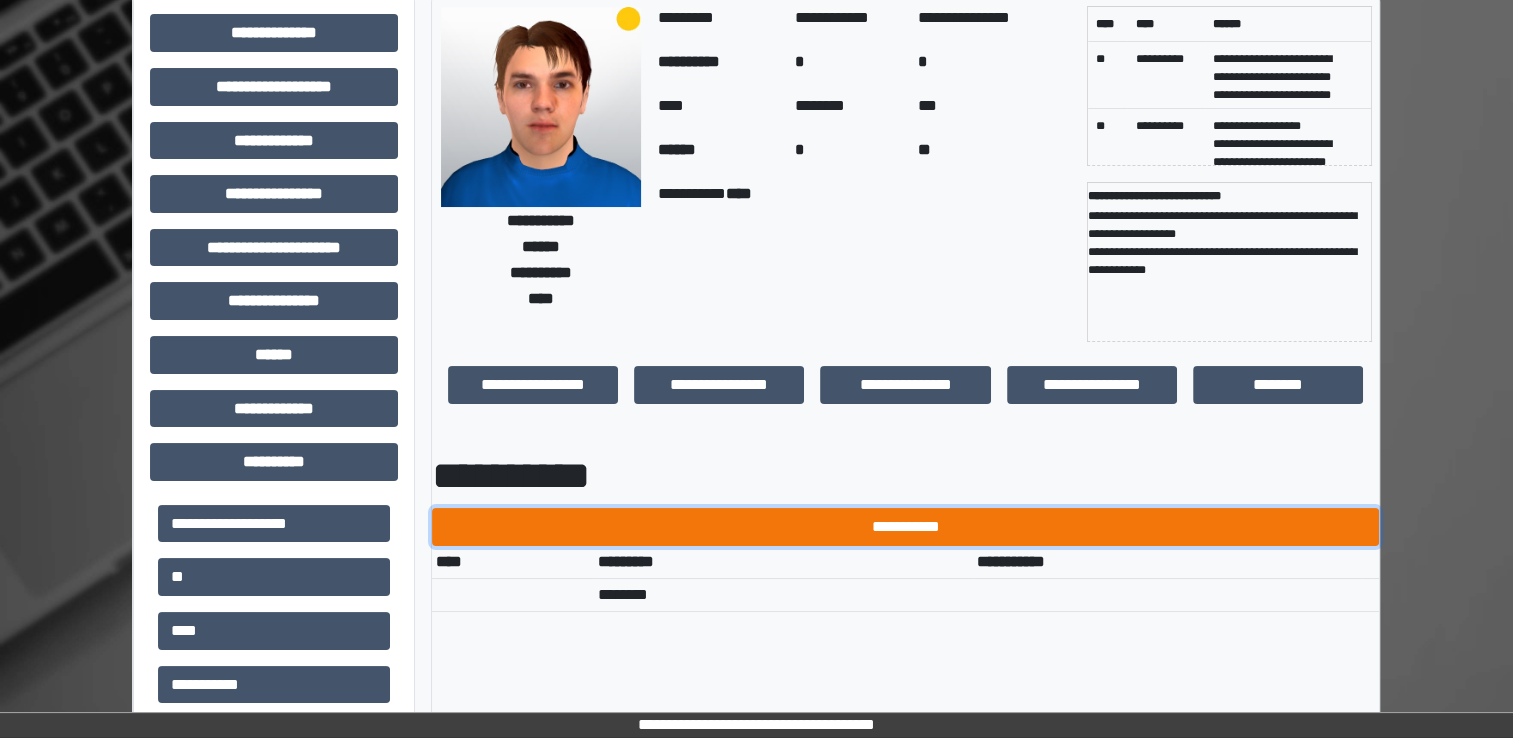 click on "**********" at bounding box center [905, 527] 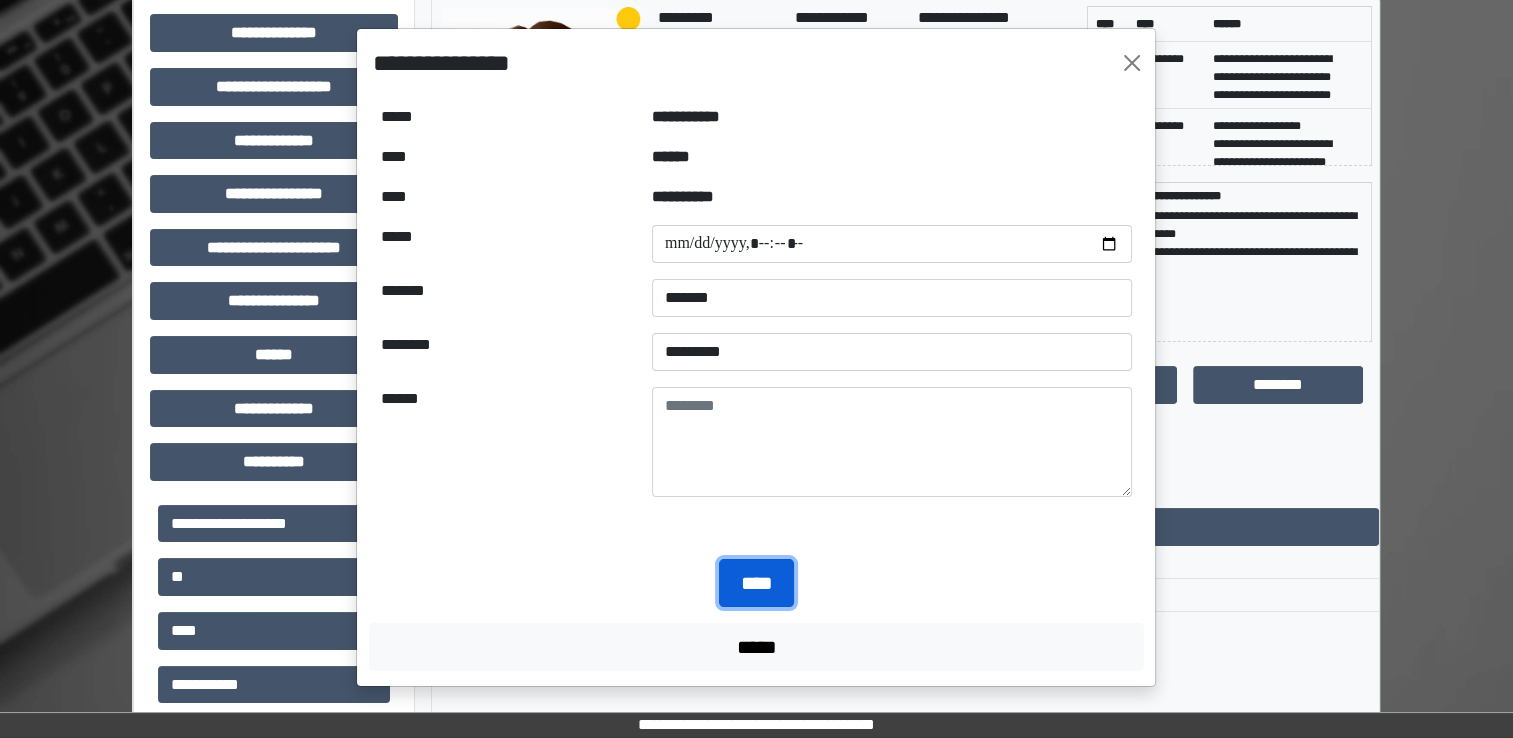 click on "****" at bounding box center (756, 583) 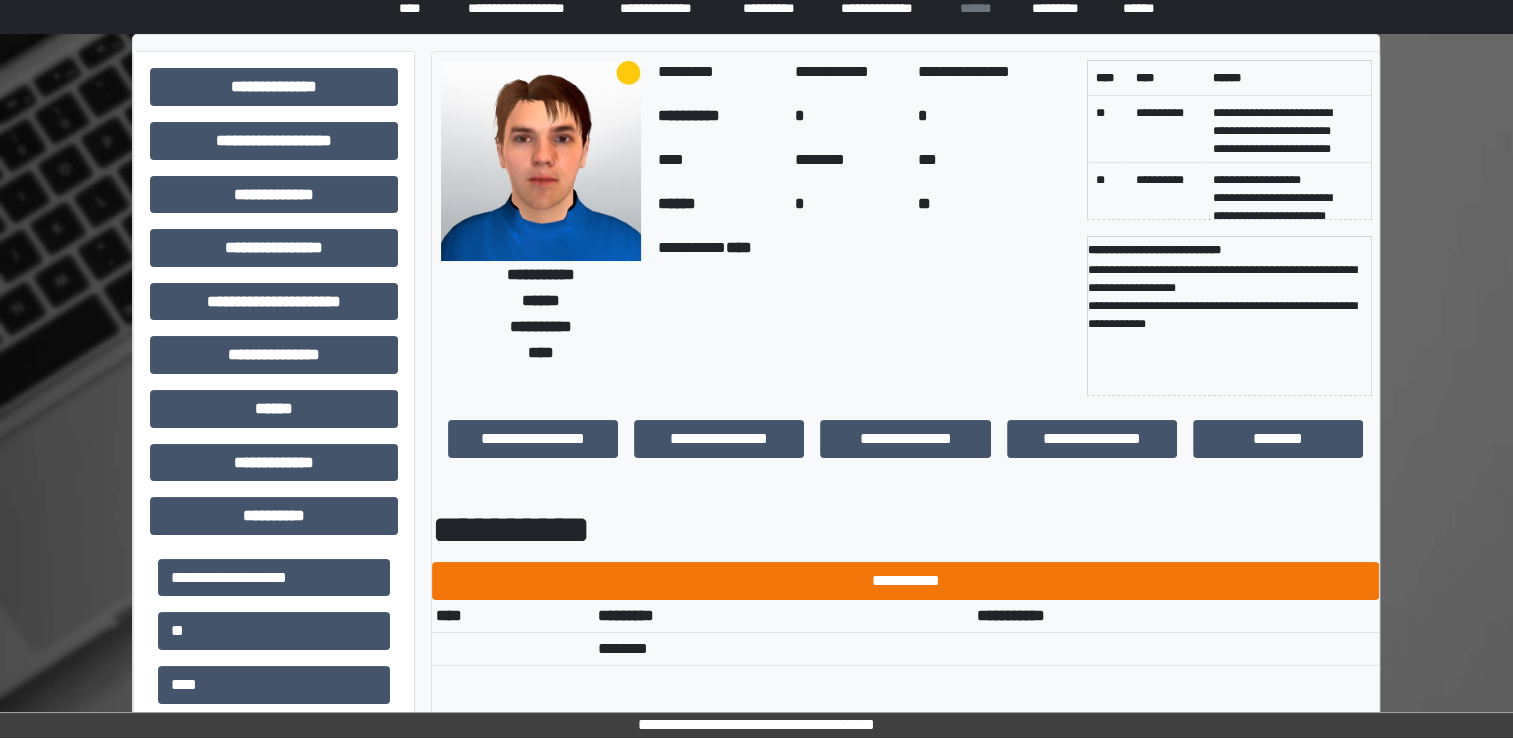 scroll, scrollTop: 0, scrollLeft: 0, axis: both 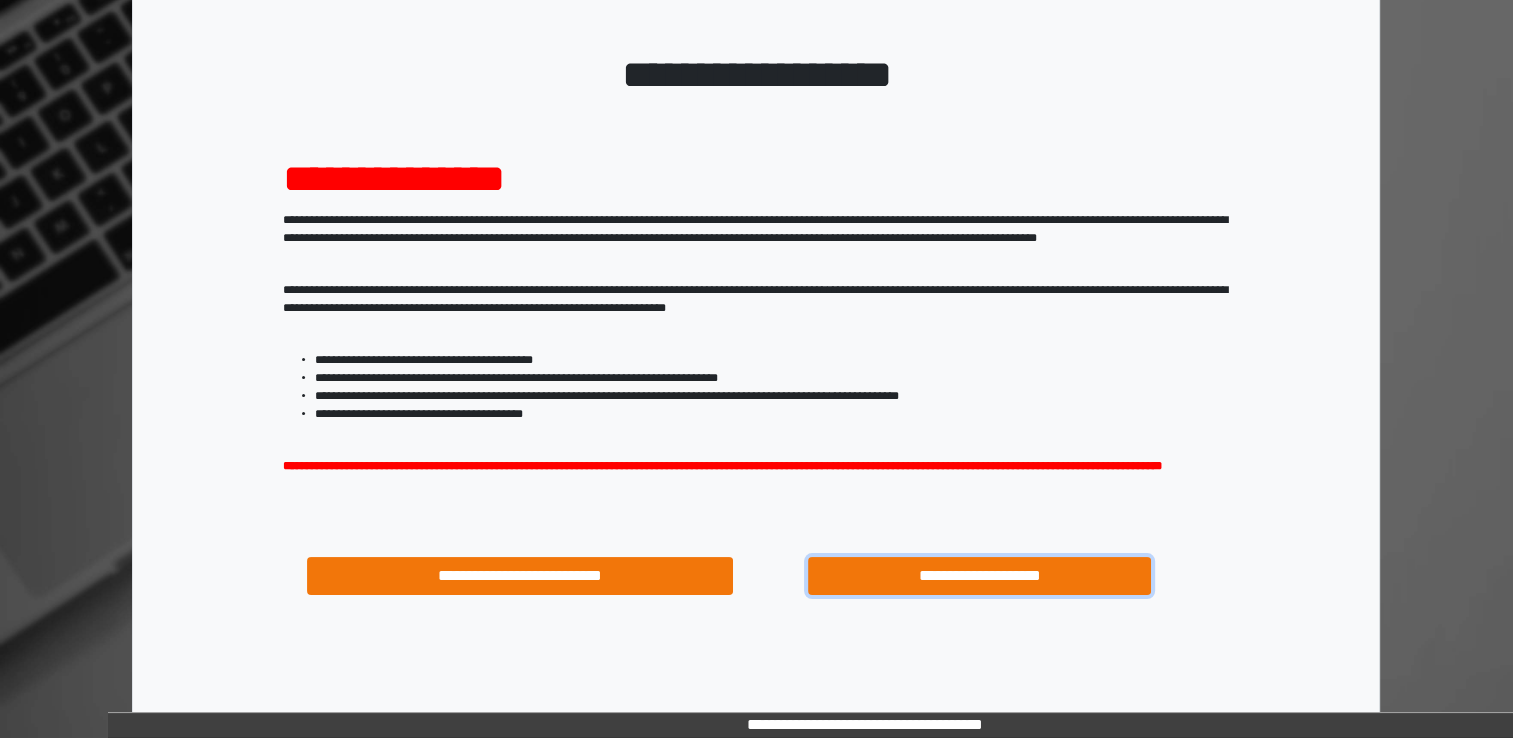 click on "**********" at bounding box center (980, 576) 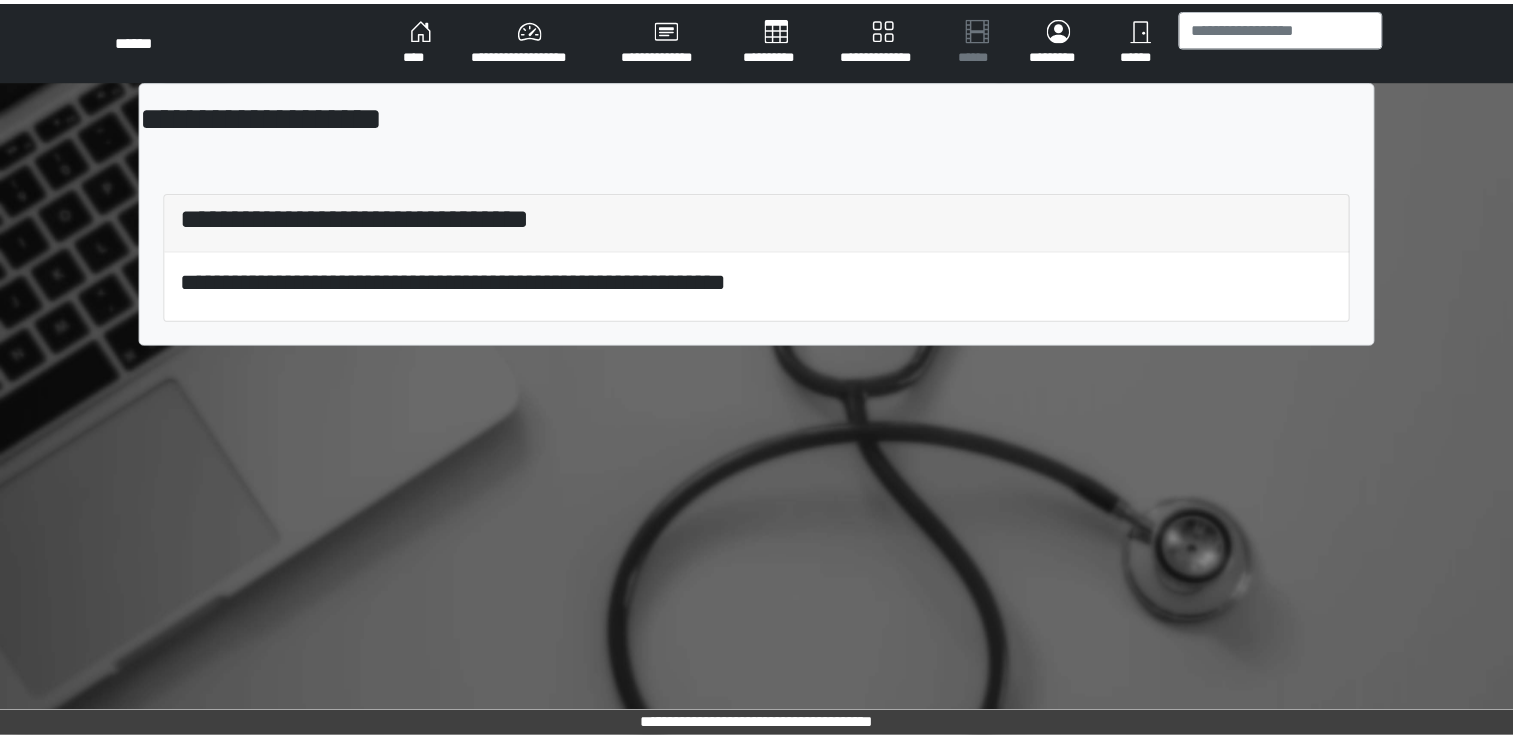 scroll, scrollTop: 0, scrollLeft: 0, axis: both 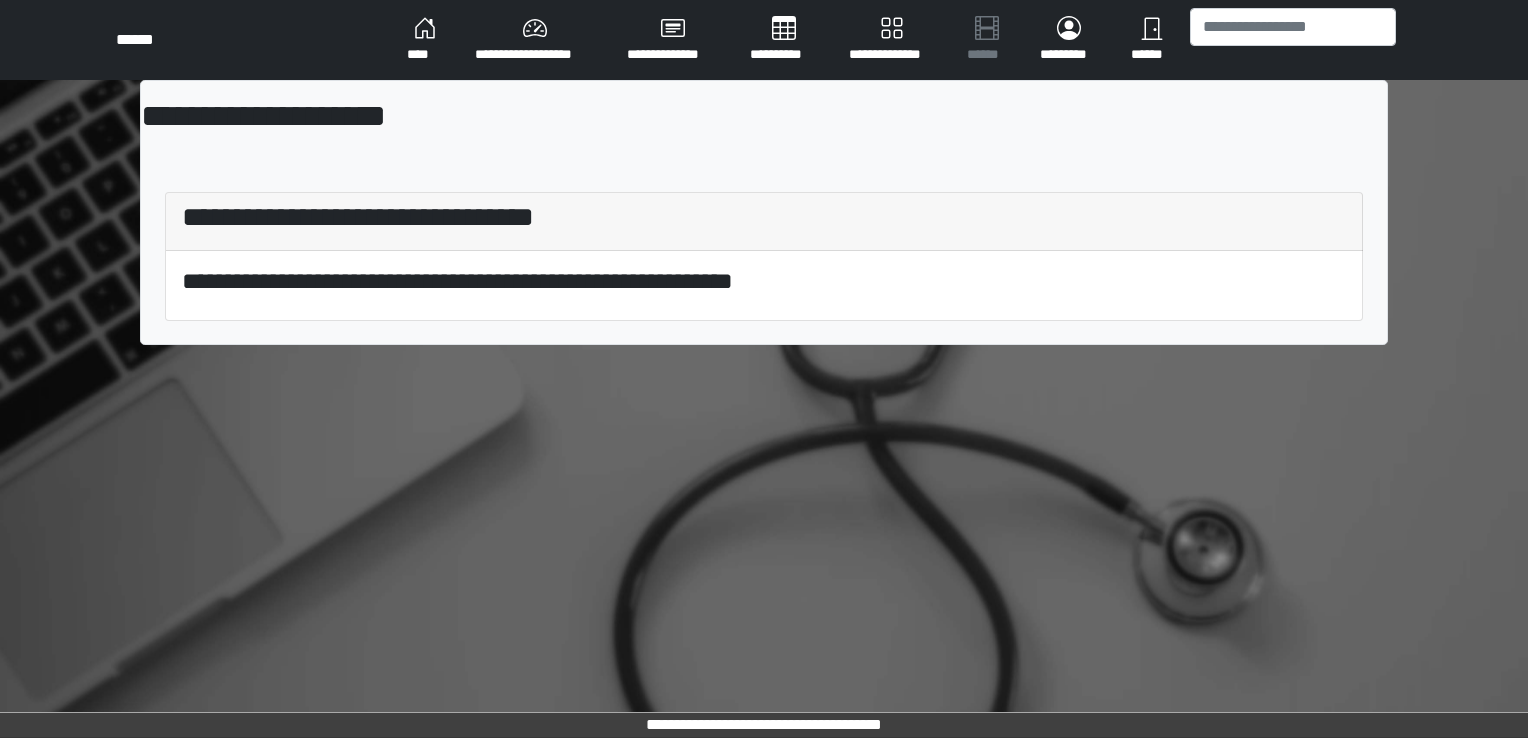 click on "****" at bounding box center (425, 40) 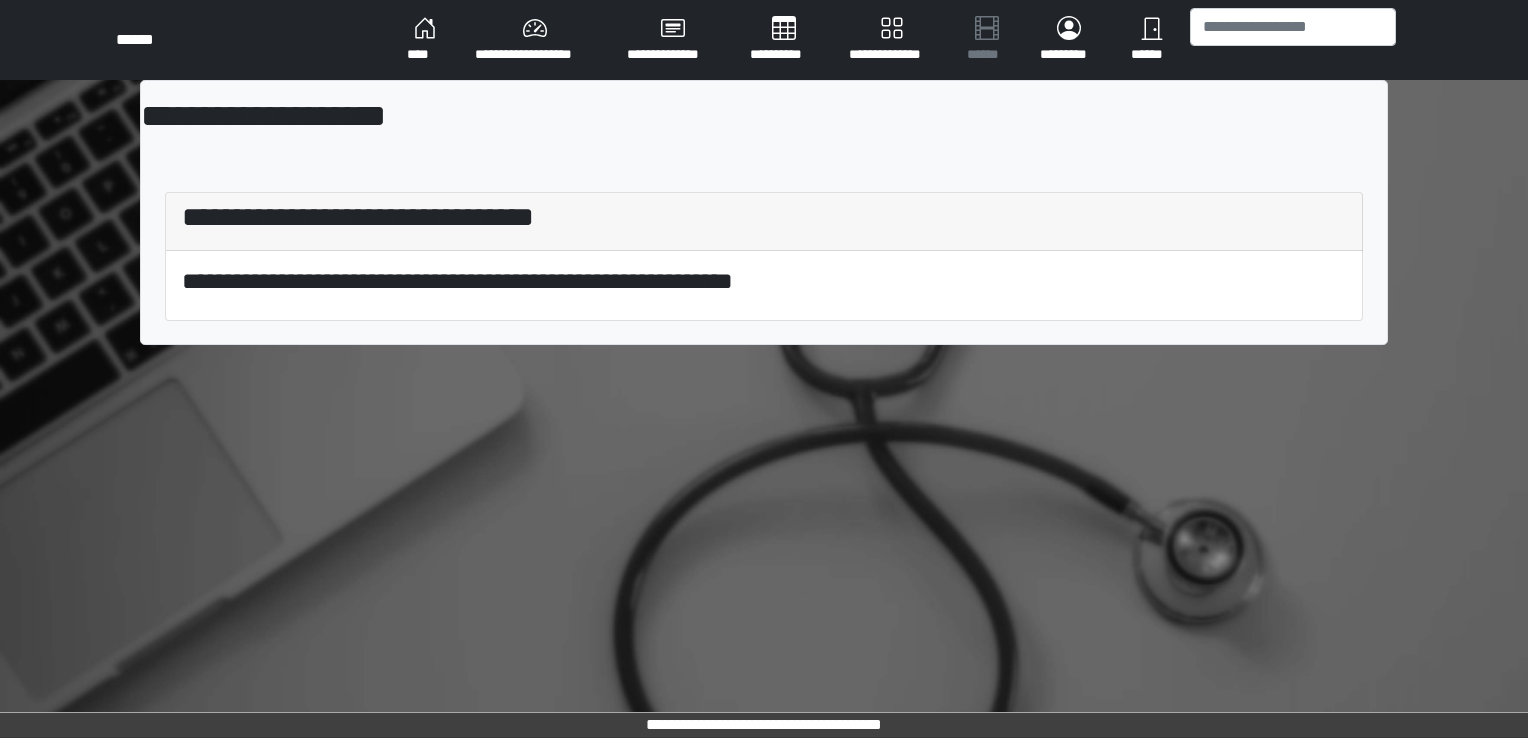click on "**********" at bounding box center (425, 40) 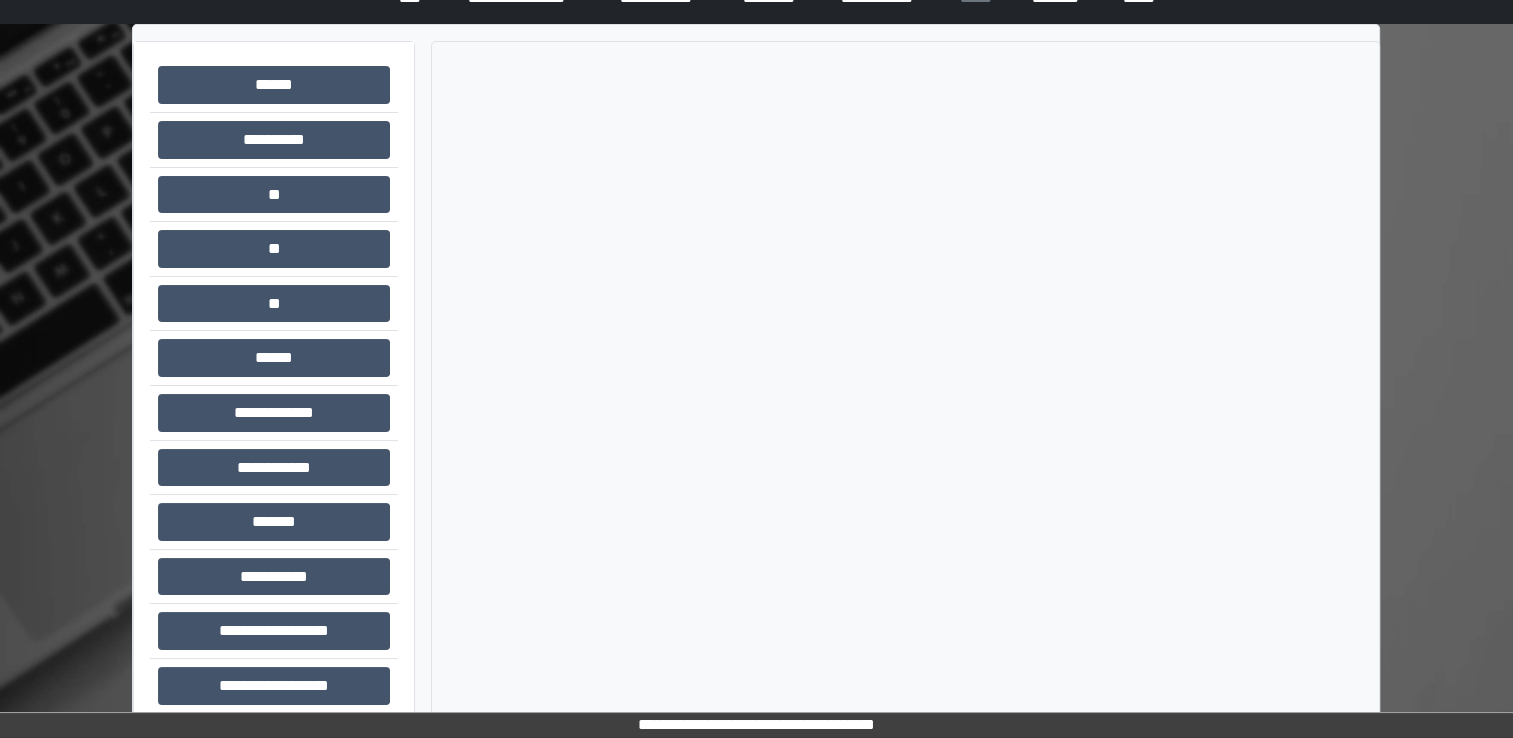 scroll, scrollTop: 78, scrollLeft: 0, axis: vertical 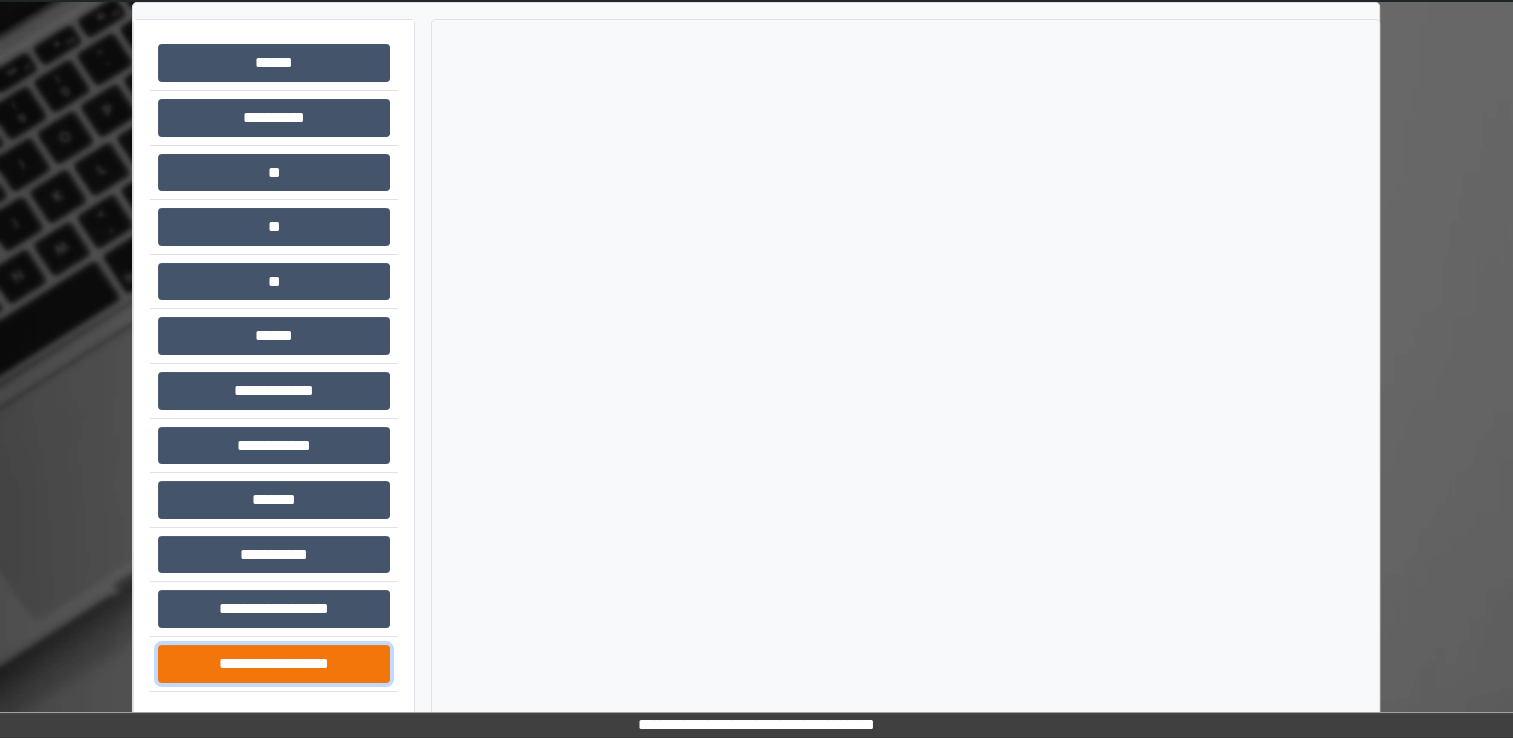 click on "**********" at bounding box center (274, 664) 